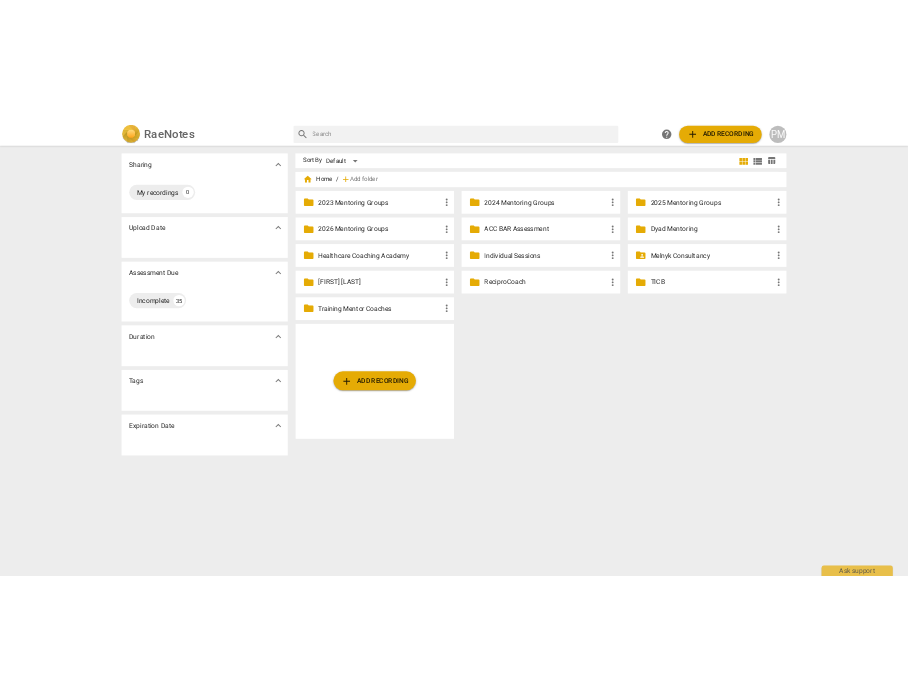 scroll, scrollTop: 0, scrollLeft: 0, axis: both 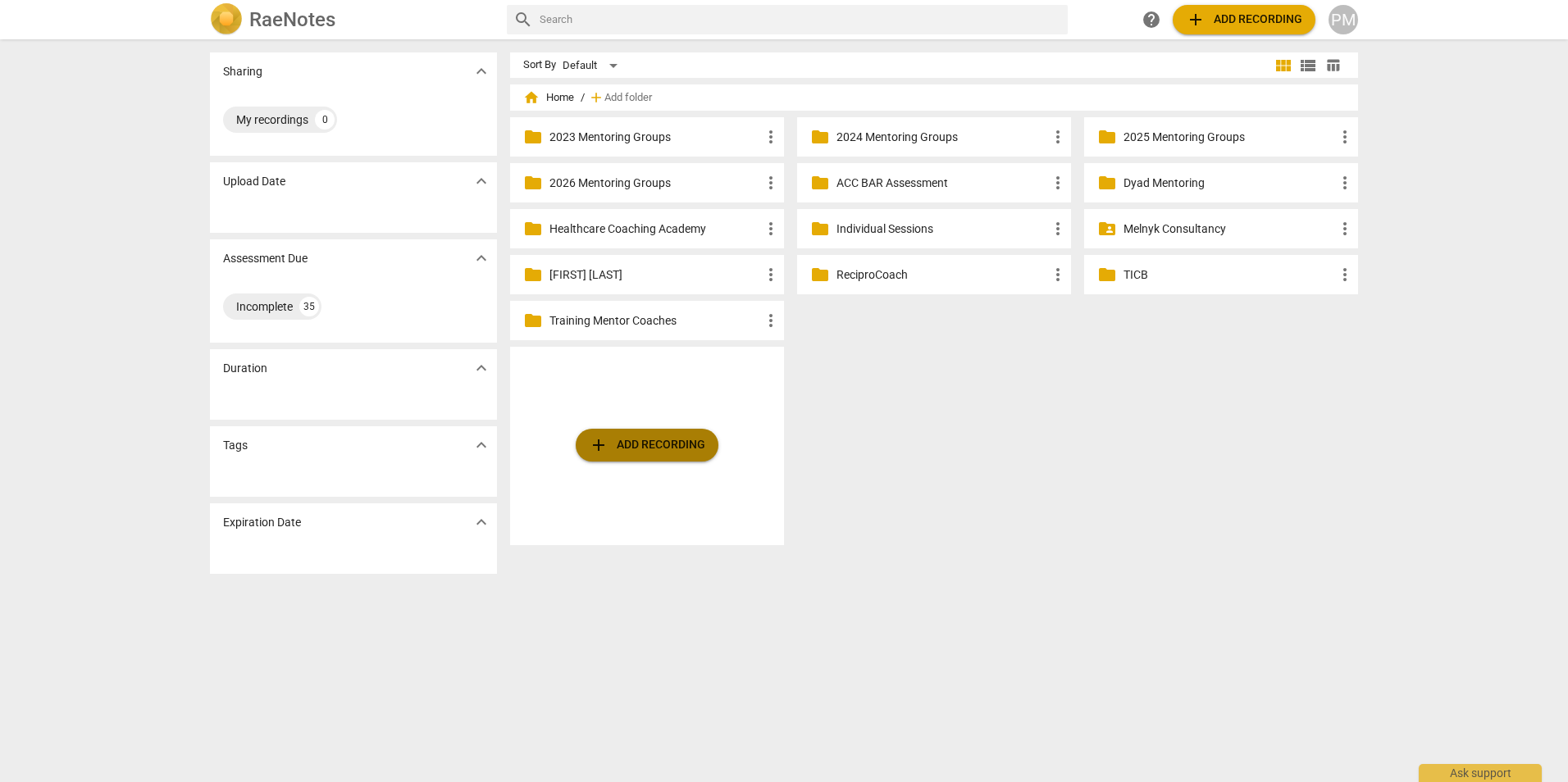 click on "add   Add recording" at bounding box center [647, 445] 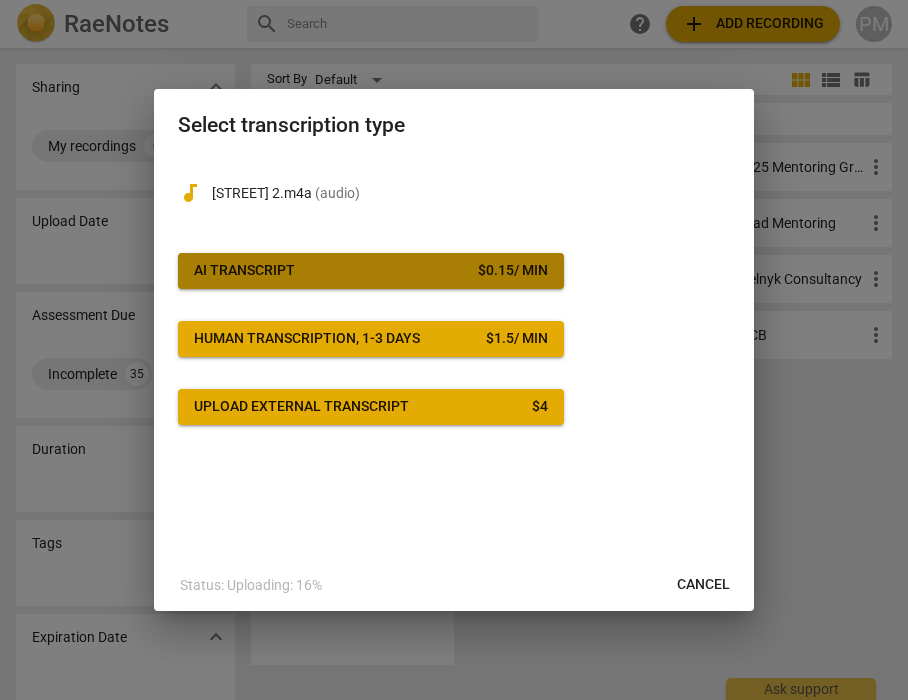 click on "AI Transcript" at bounding box center [244, 271] 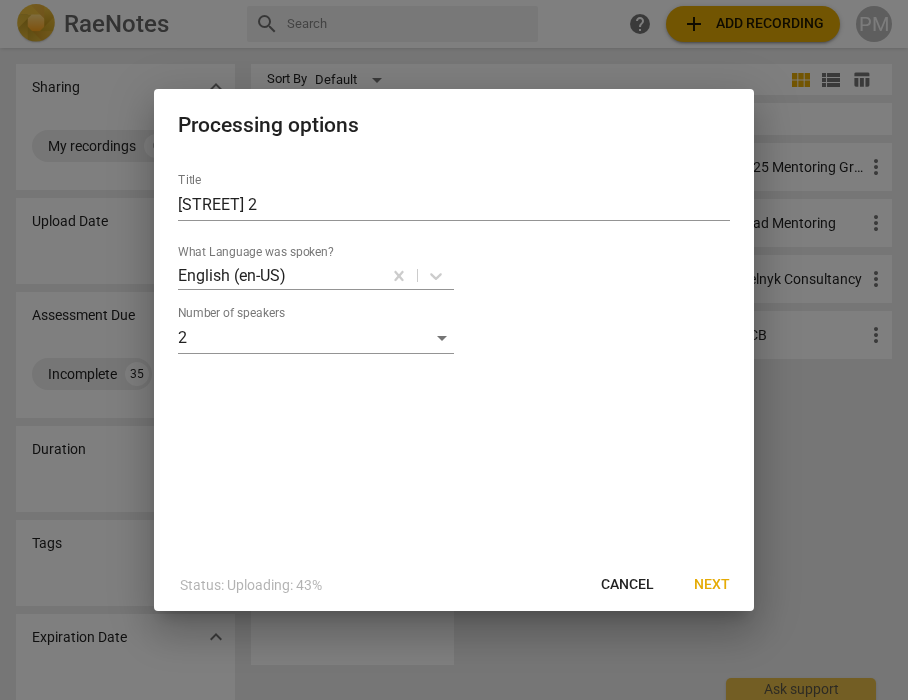 click on "Next" at bounding box center (712, 585) 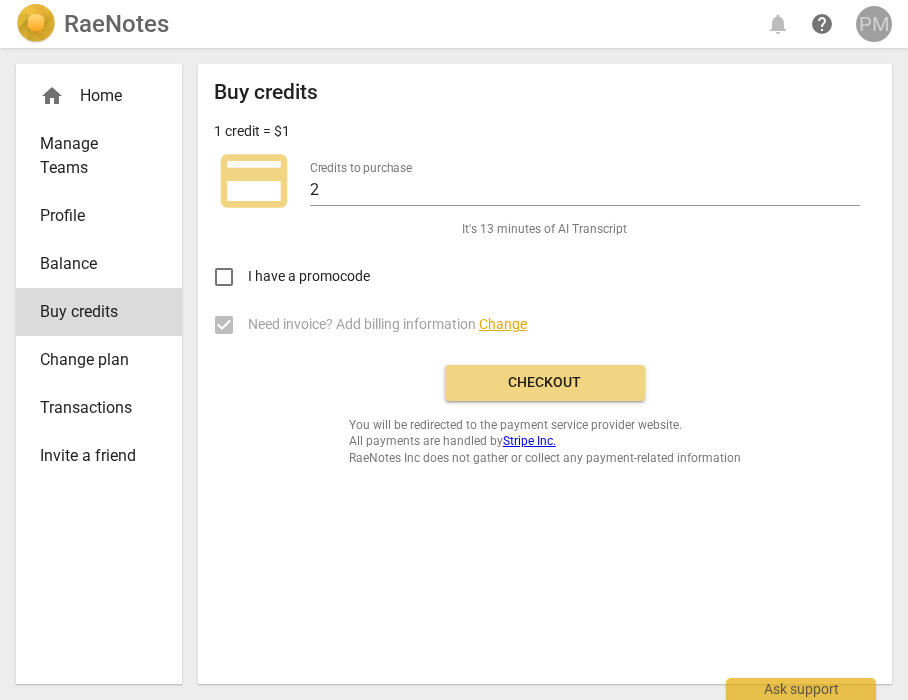 click on "PM" at bounding box center (874, 24) 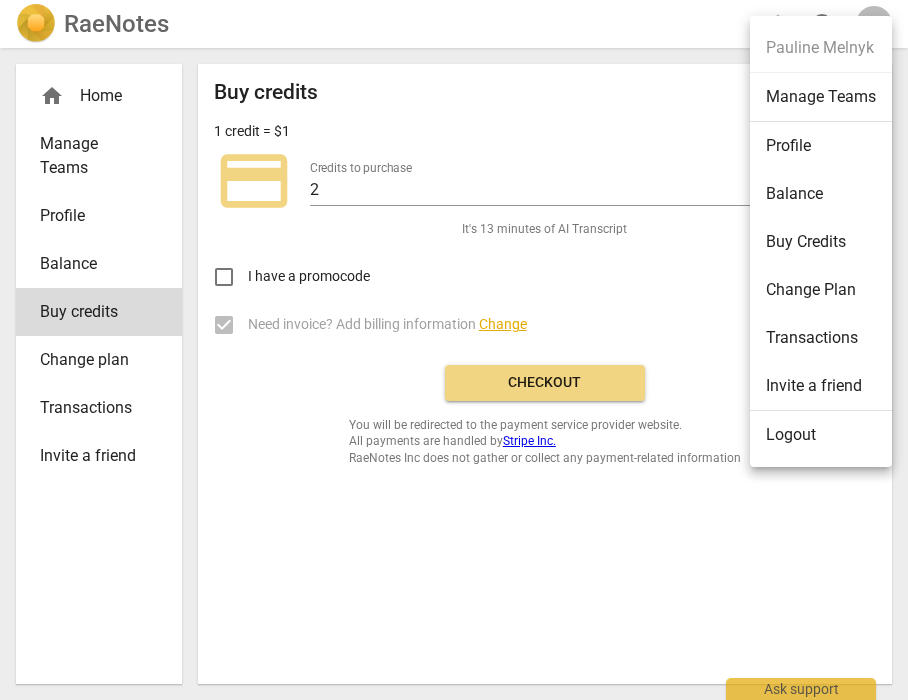 click at bounding box center [454, 350] 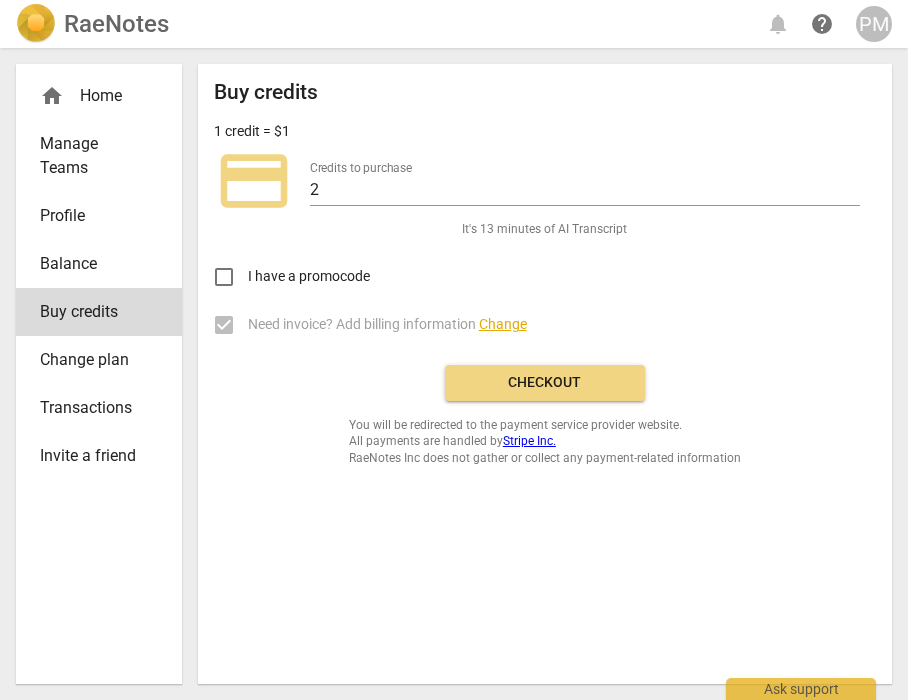 click on "Balance" at bounding box center (91, 264) 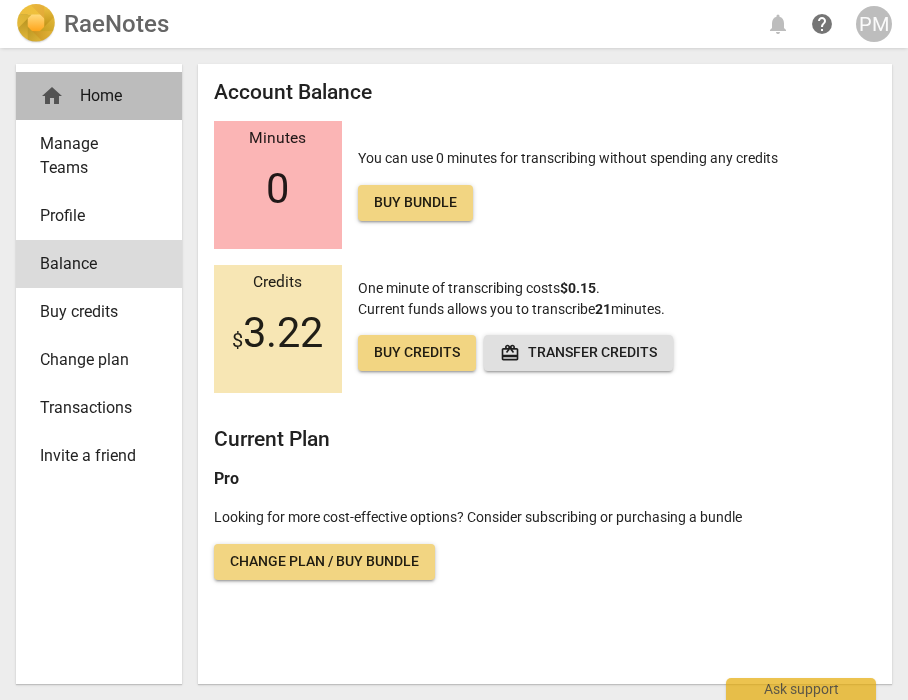 click on "home Home" at bounding box center [91, 96] 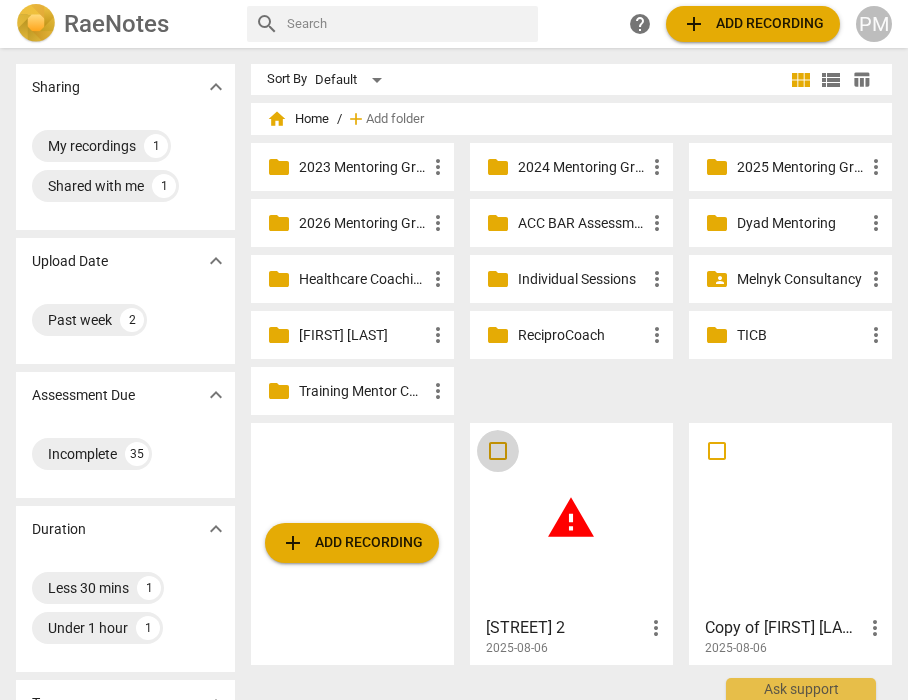 click at bounding box center [498, 451] 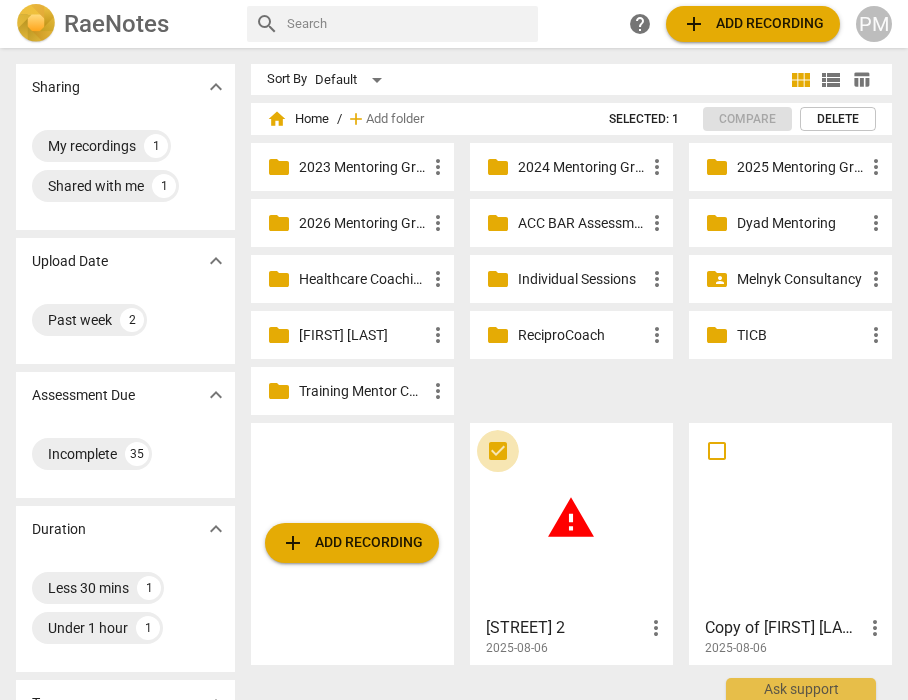 click at bounding box center (498, 451) 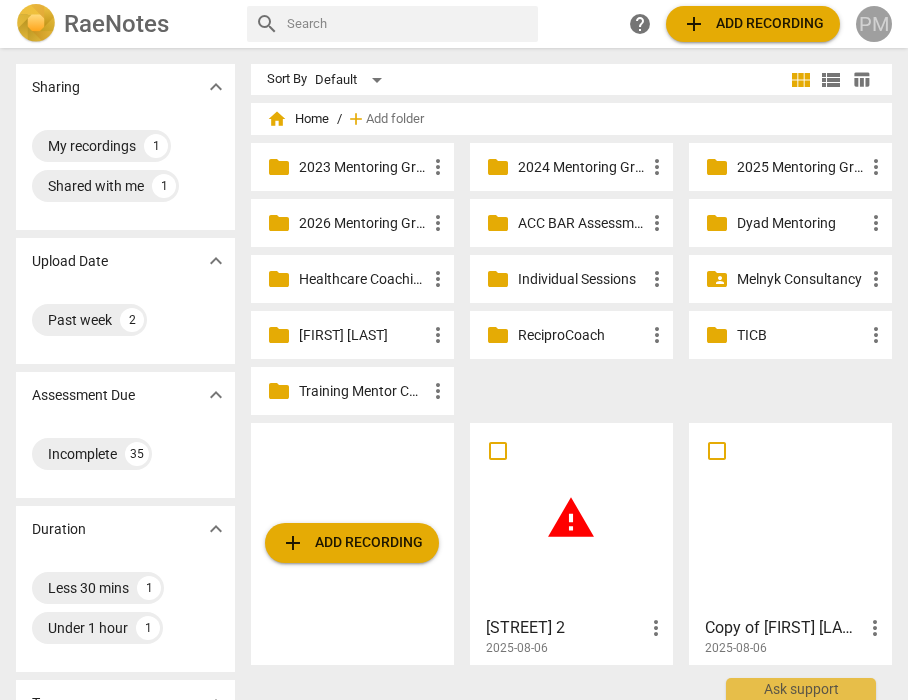 click on "PM" at bounding box center [874, 24] 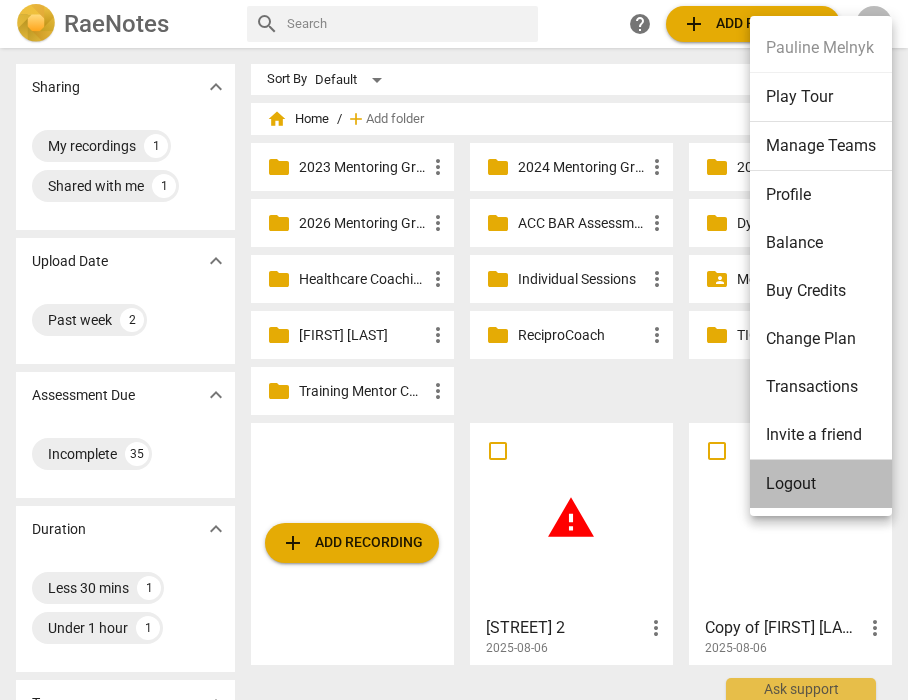 click on "Logout" at bounding box center [821, 484] 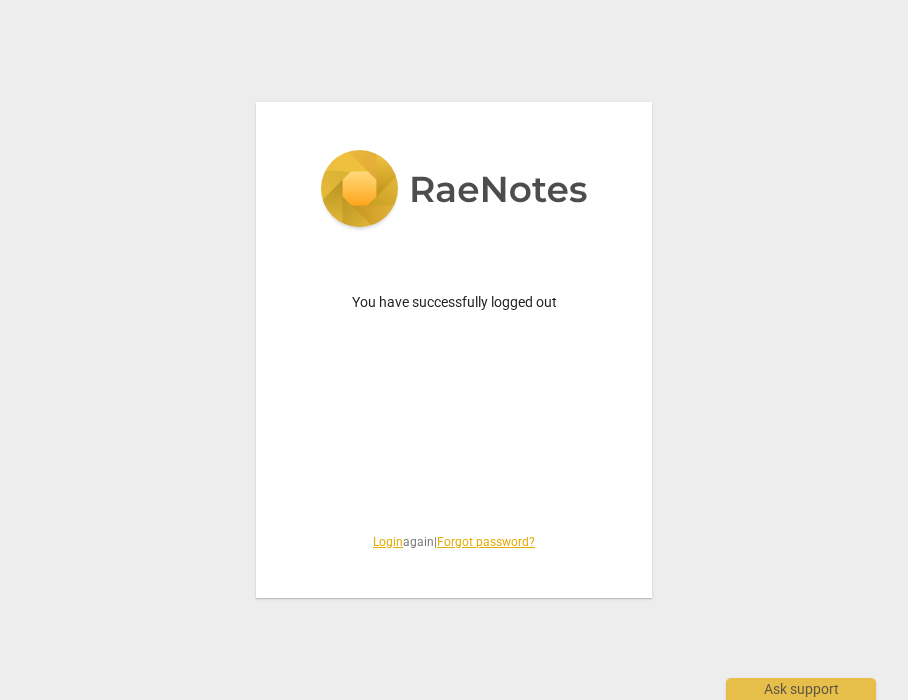 click on "Login" at bounding box center (388, 542) 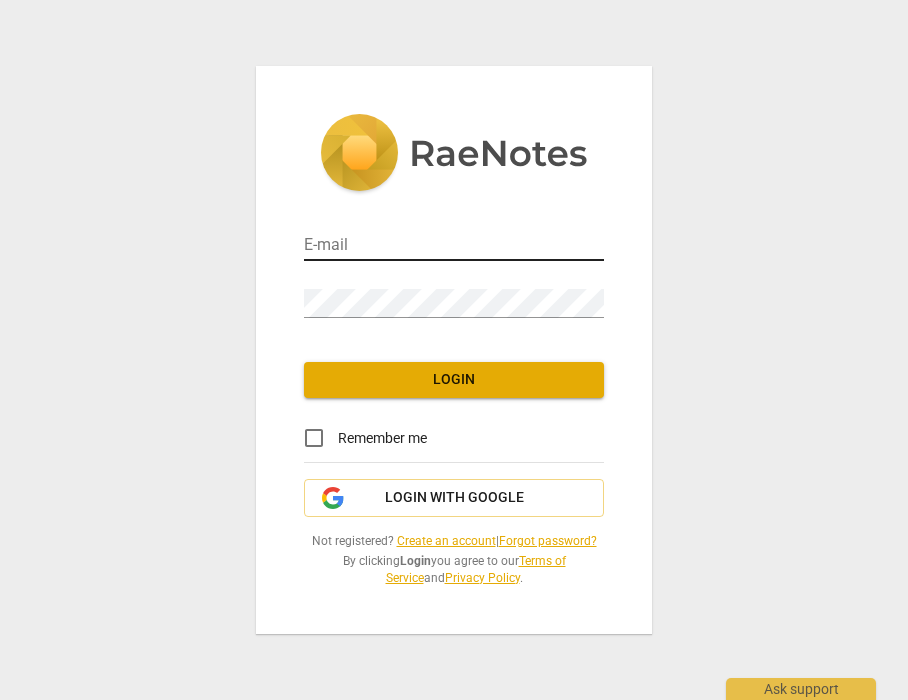 click at bounding box center [454, 246] 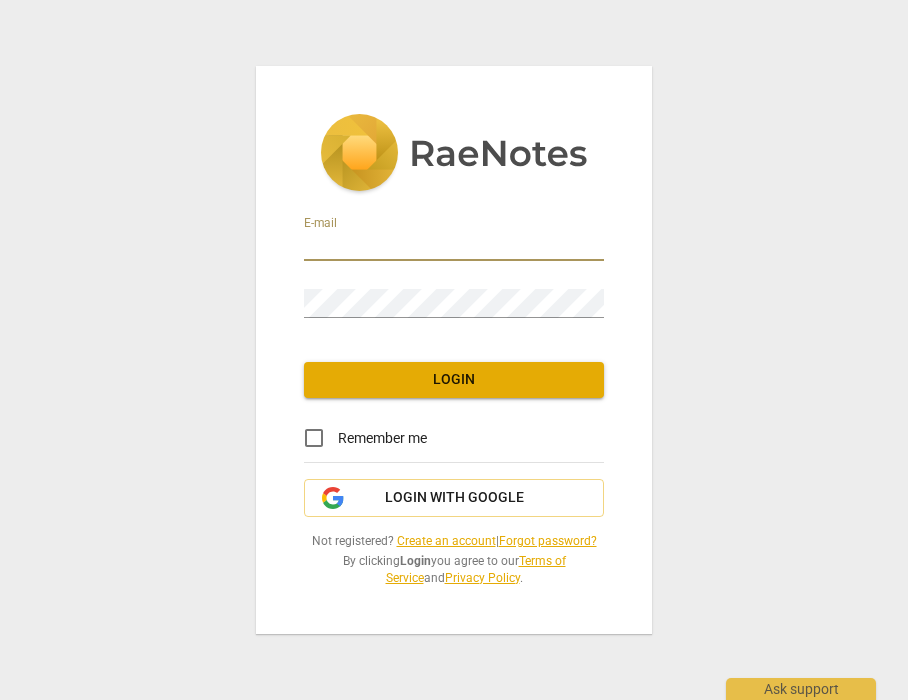 type on "[EMAIL]" 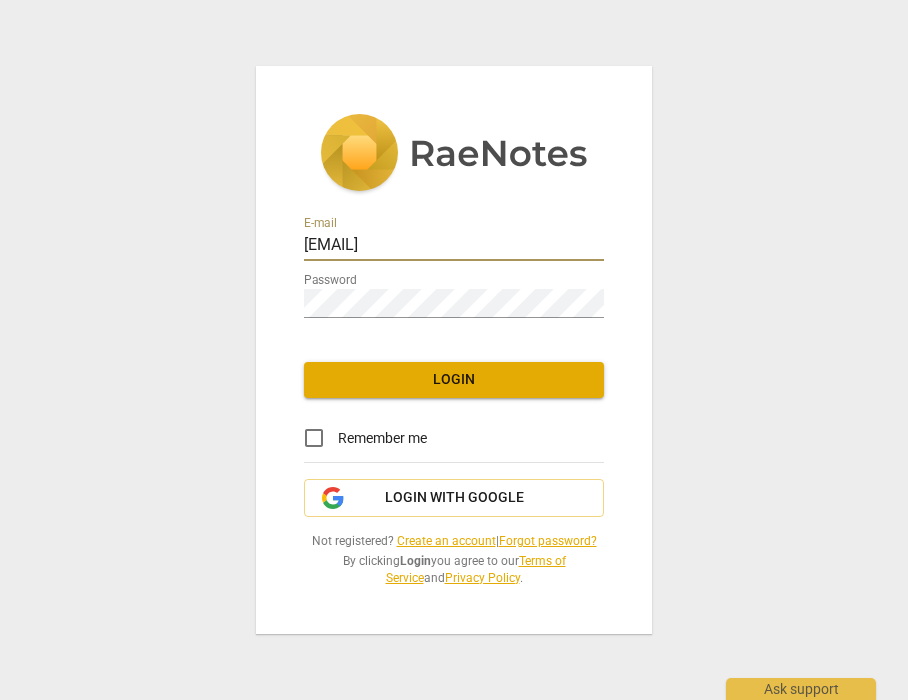 click on "Login" at bounding box center (454, 380) 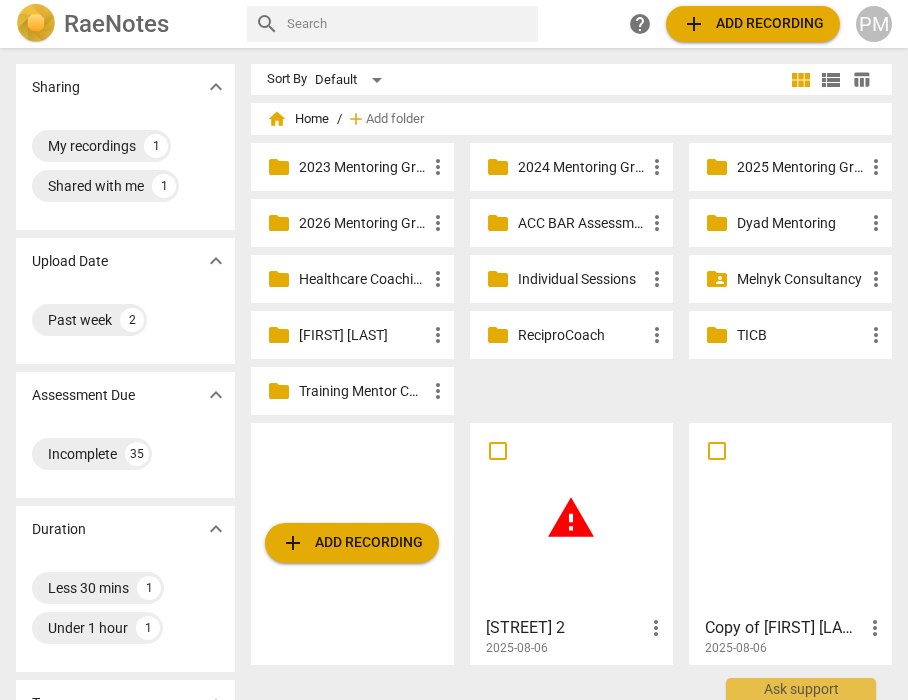click on "warning" at bounding box center (571, 518) 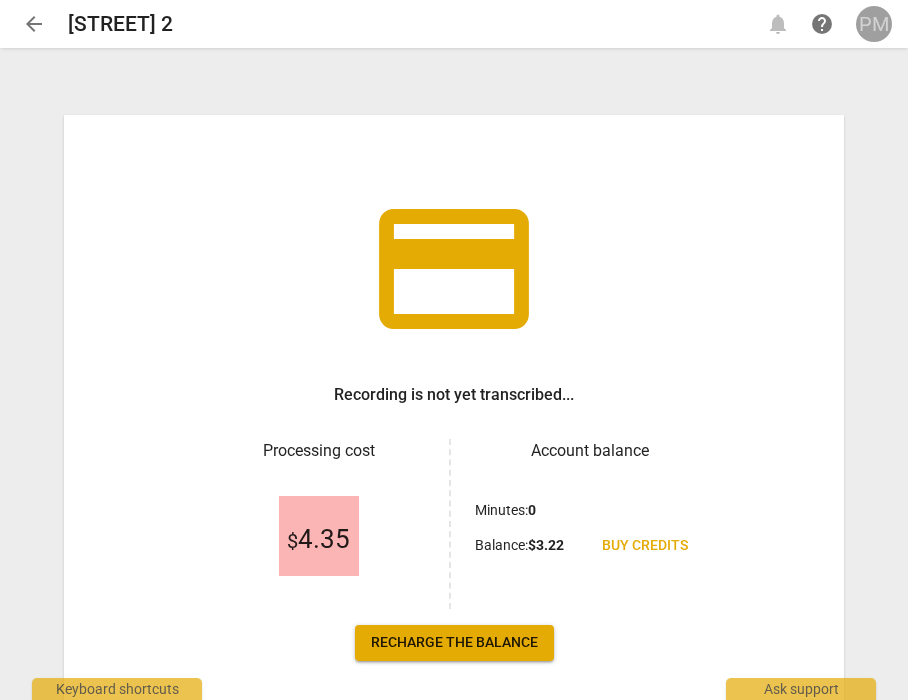click on "PM" at bounding box center (874, 24) 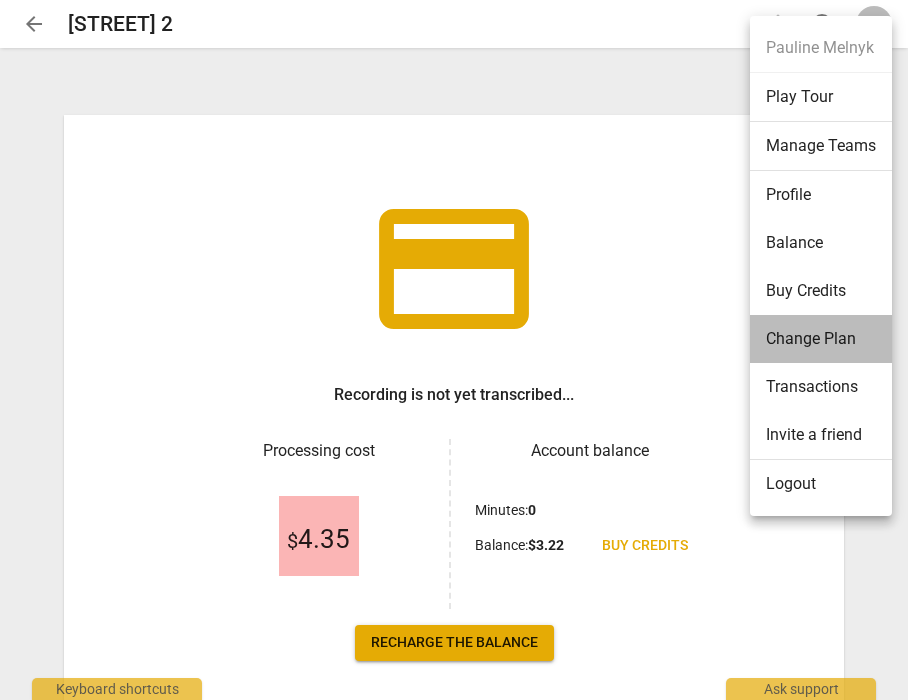 click on "Change Plan" at bounding box center (821, 339) 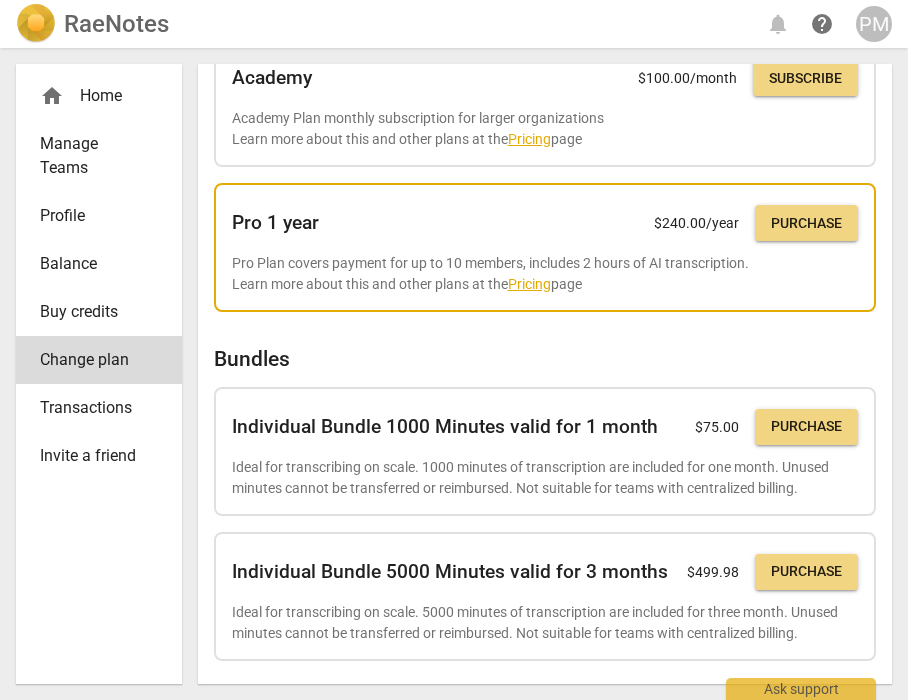 scroll, scrollTop: 440, scrollLeft: 0, axis: vertical 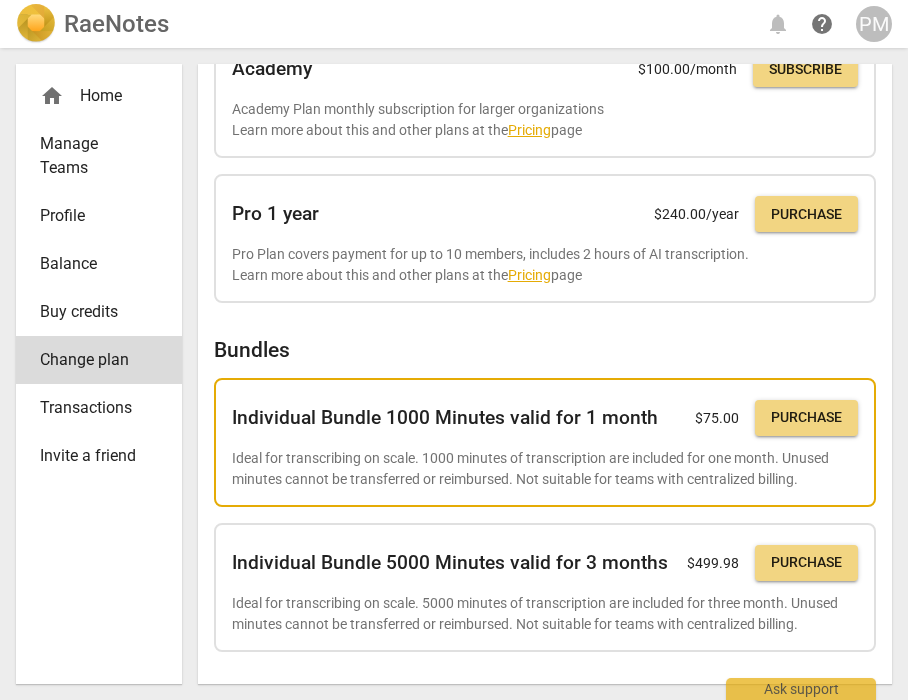 click on "Purchase" at bounding box center [806, 418] 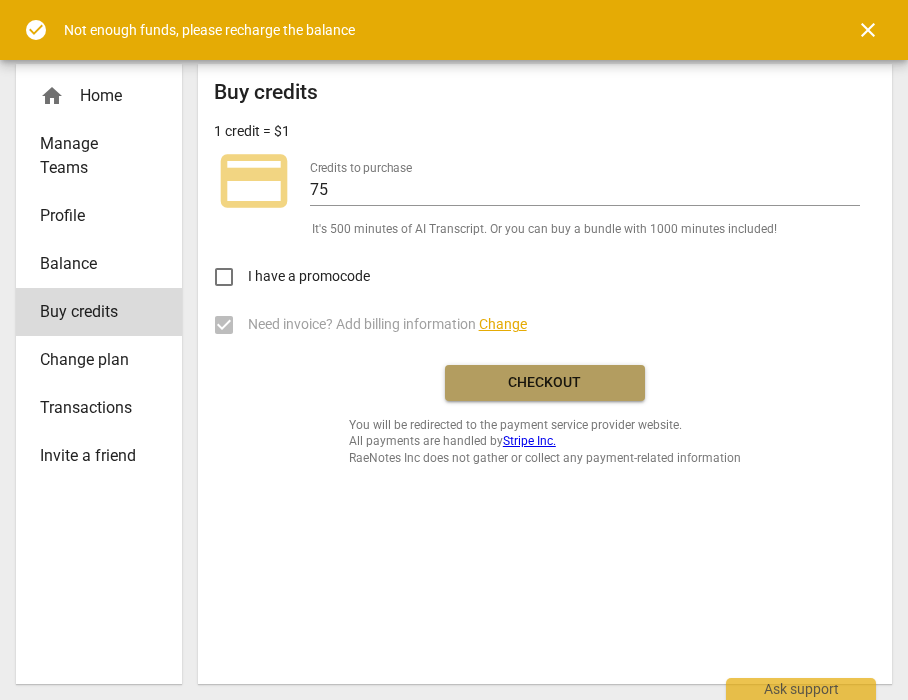 click on "Checkout" at bounding box center (545, 383) 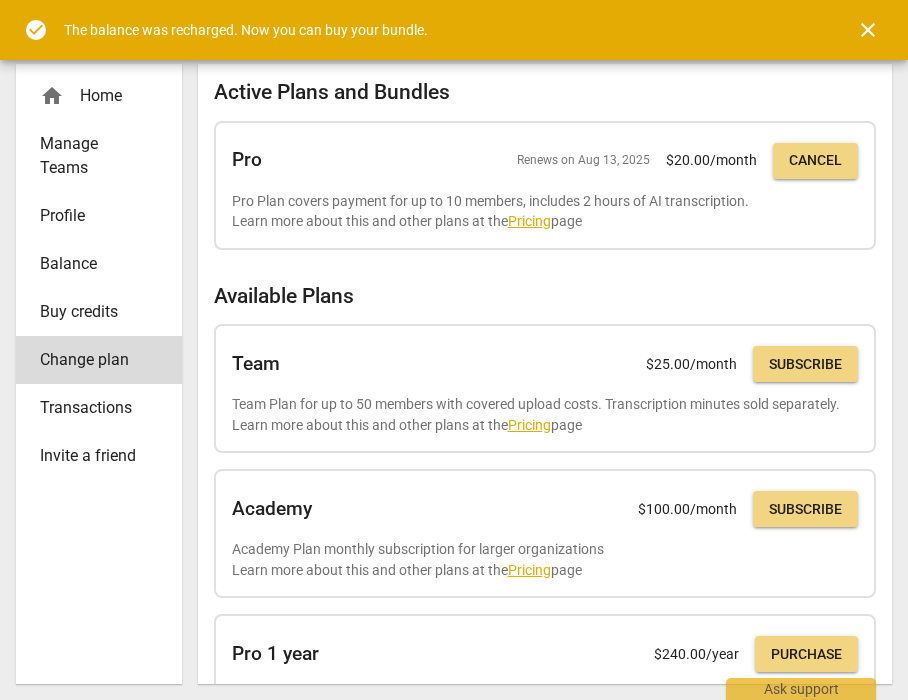 scroll, scrollTop: 0, scrollLeft: 0, axis: both 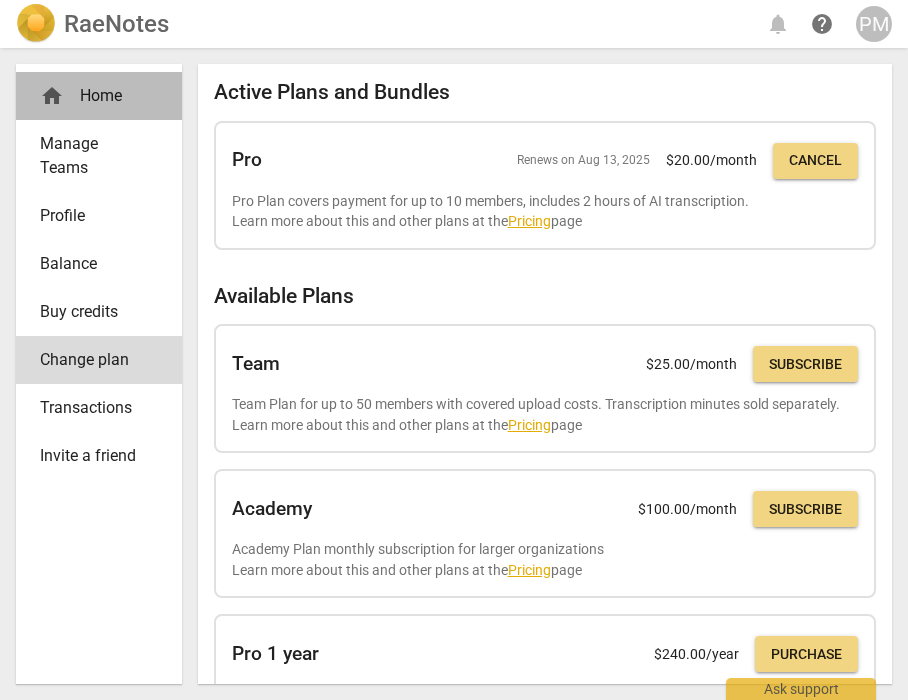 click on "home Home" at bounding box center (91, 96) 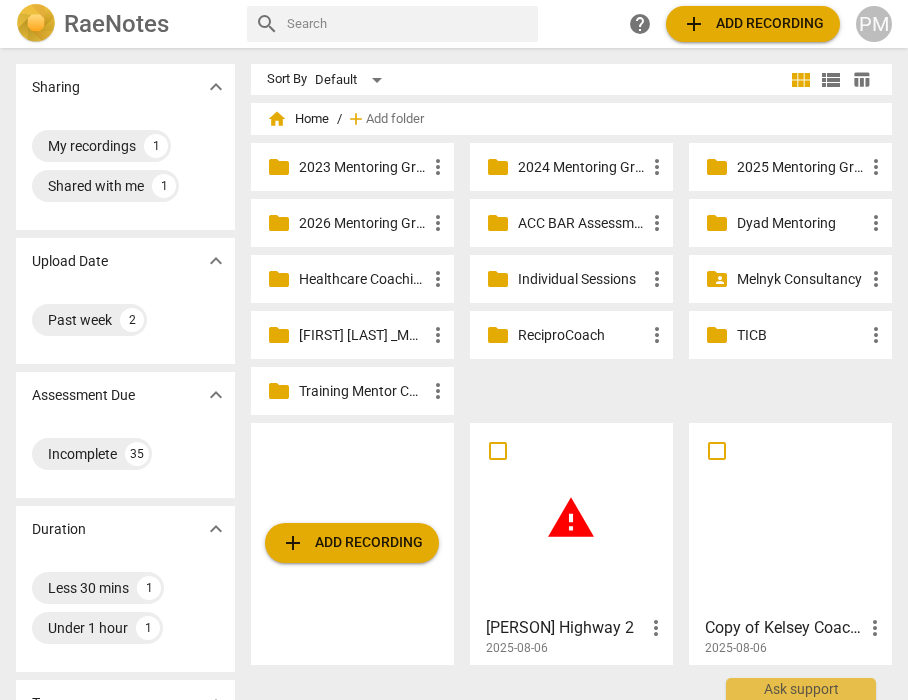 click on "warning" at bounding box center [571, 518] 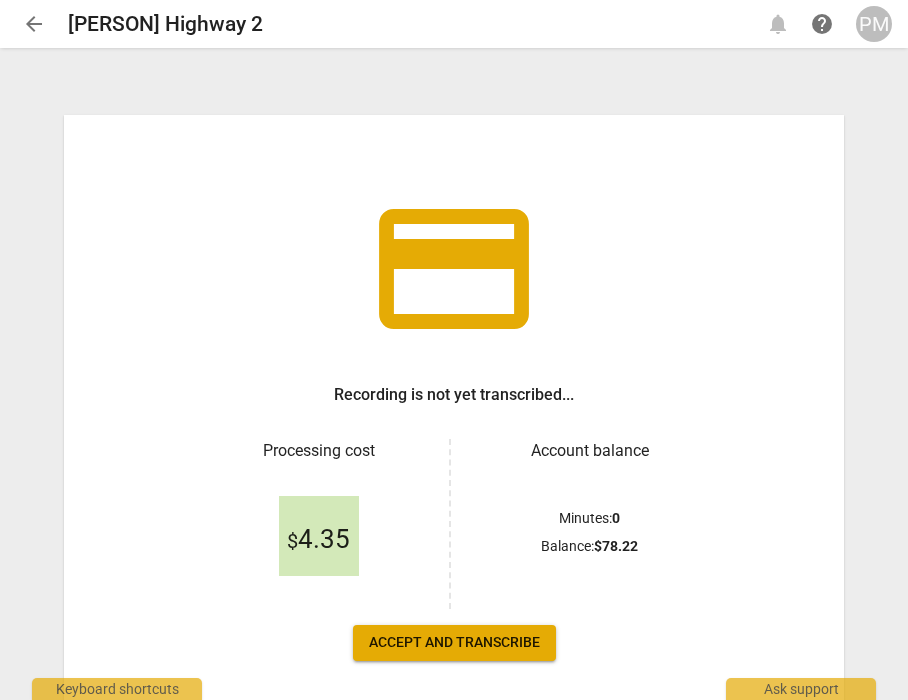 click on "Accept and transcribe" at bounding box center (454, 643) 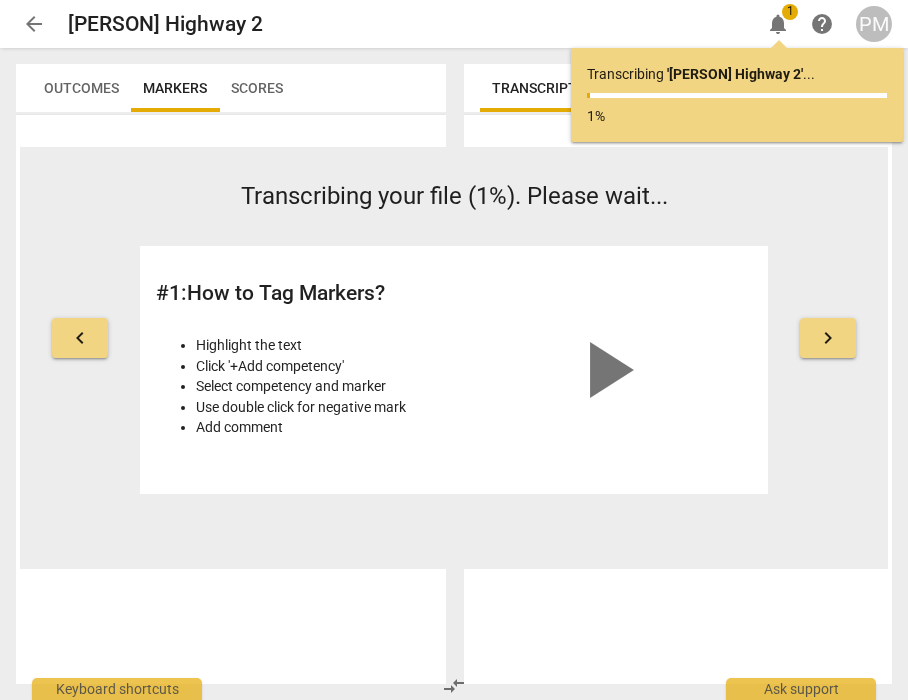 click on "arrow_back" at bounding box center [34, 24] 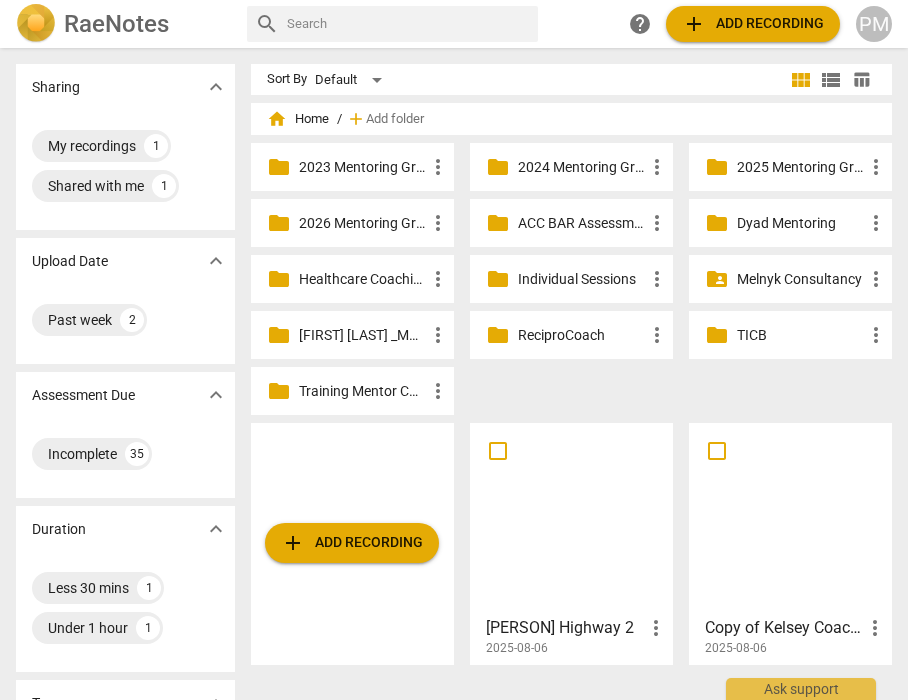 click on "add   Add recording" at bounding box center [352, 543] 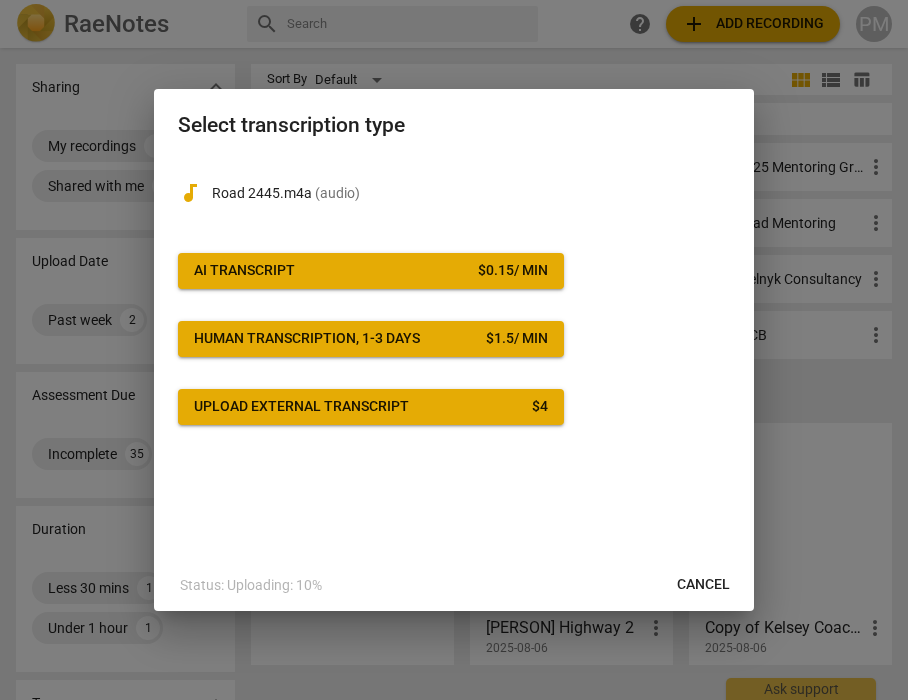 click on "AI Transcript" at bounding box center [244, 271] 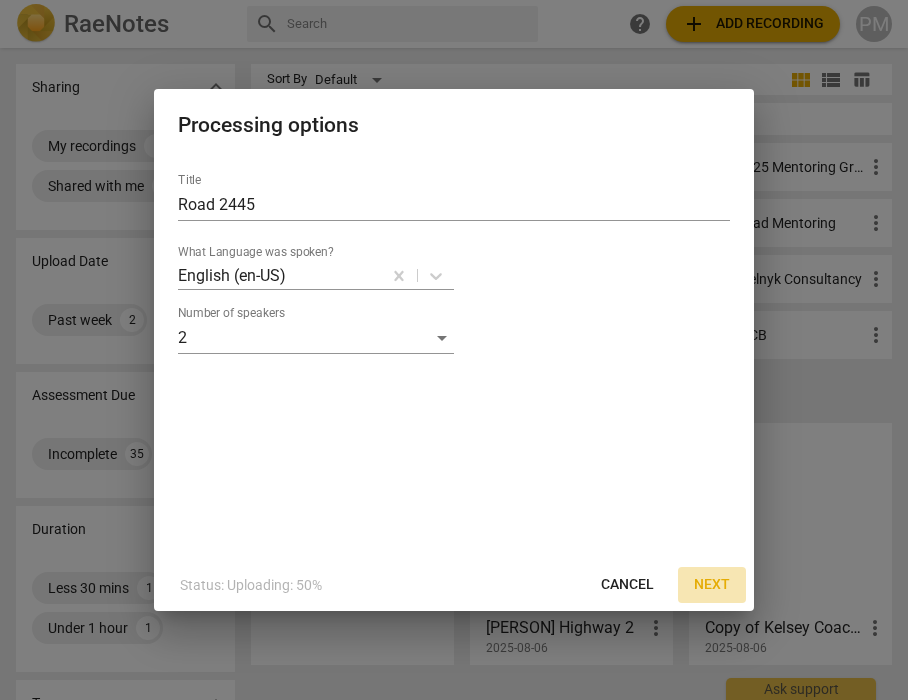 click on "Next" at bounding box center (712, 585) 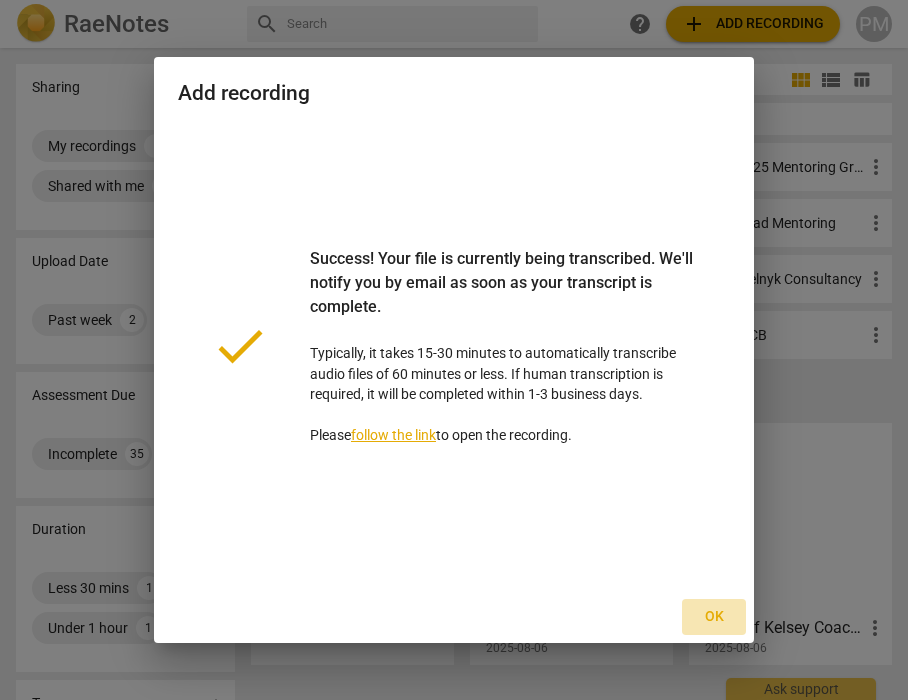 click on "Ok" at bounding box center (714, 617) 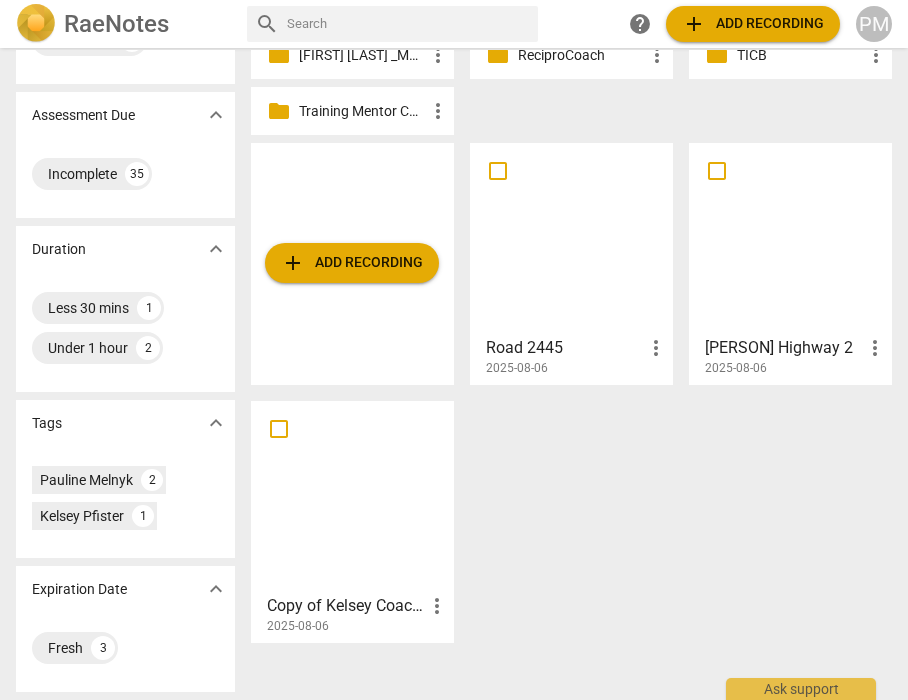 scroll, scrollTop: 0, scrollLeft: 0, axis: both 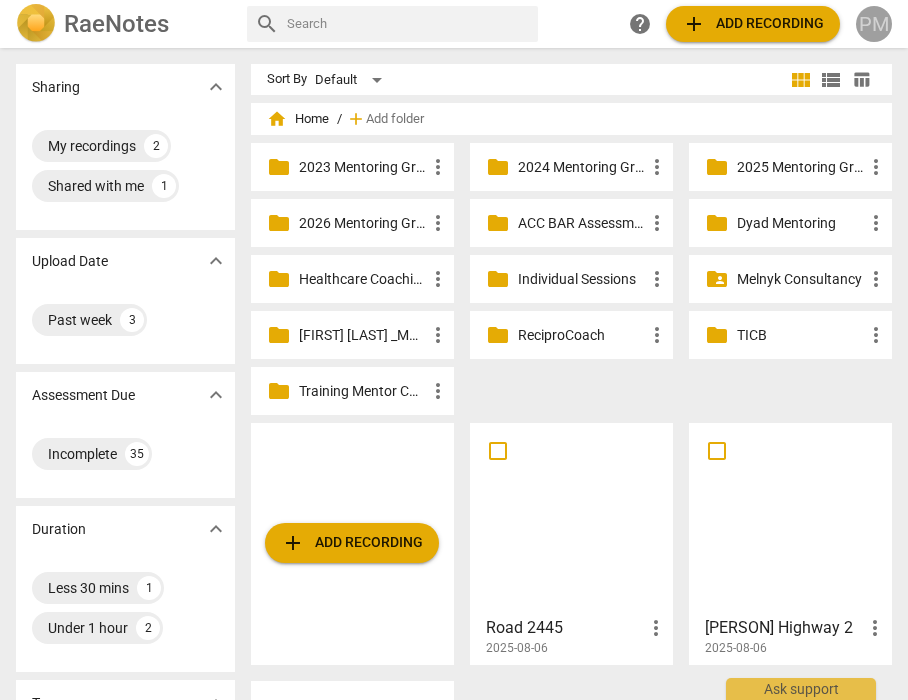 click on "PM" at bounding box center (874, 24) 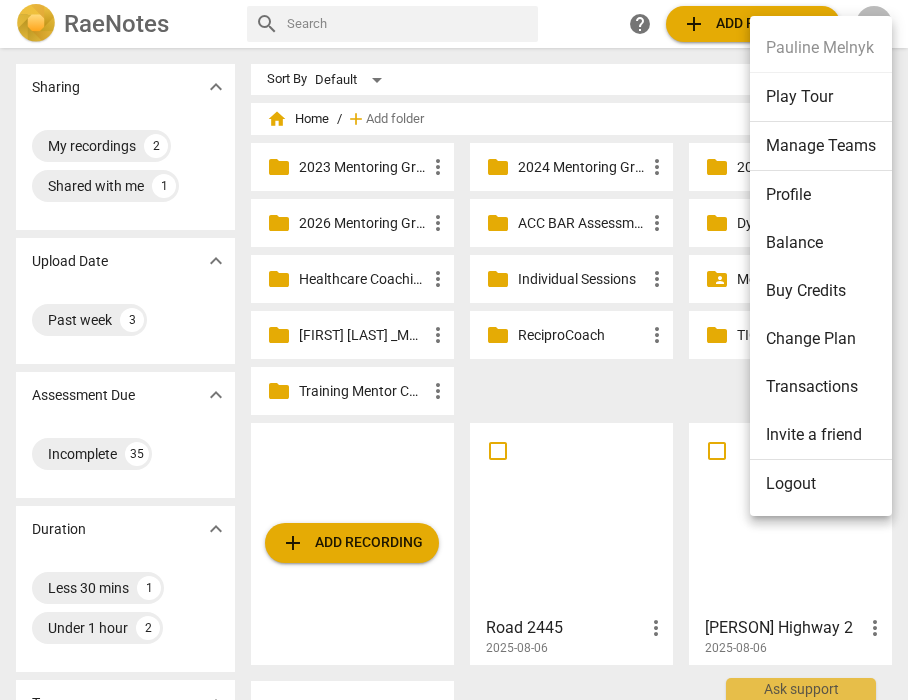 click on "Logout" at bounding box center [821, 484] 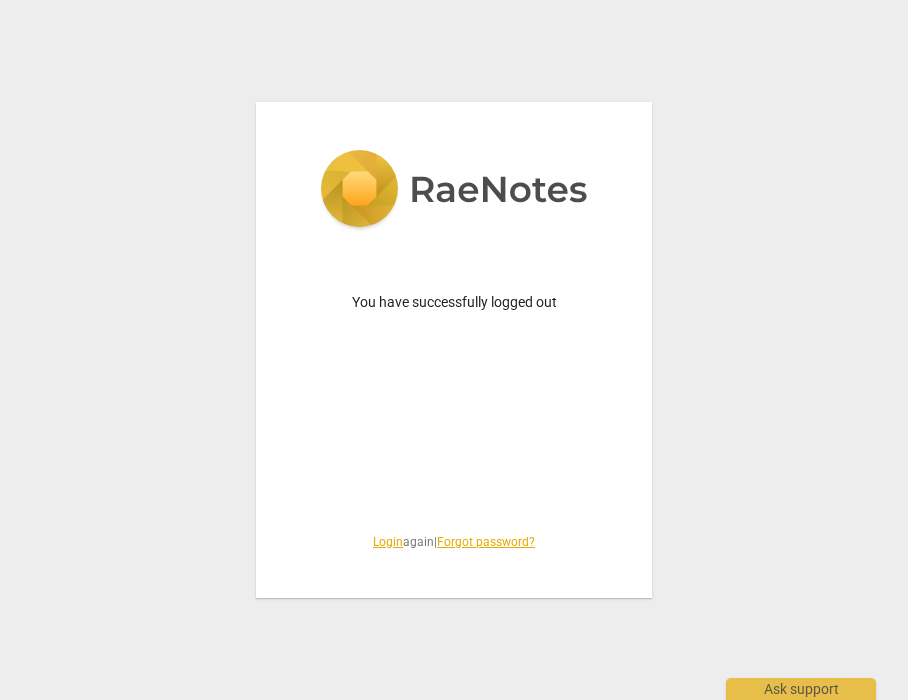 click on "Login" at bounding box center [388, 542] 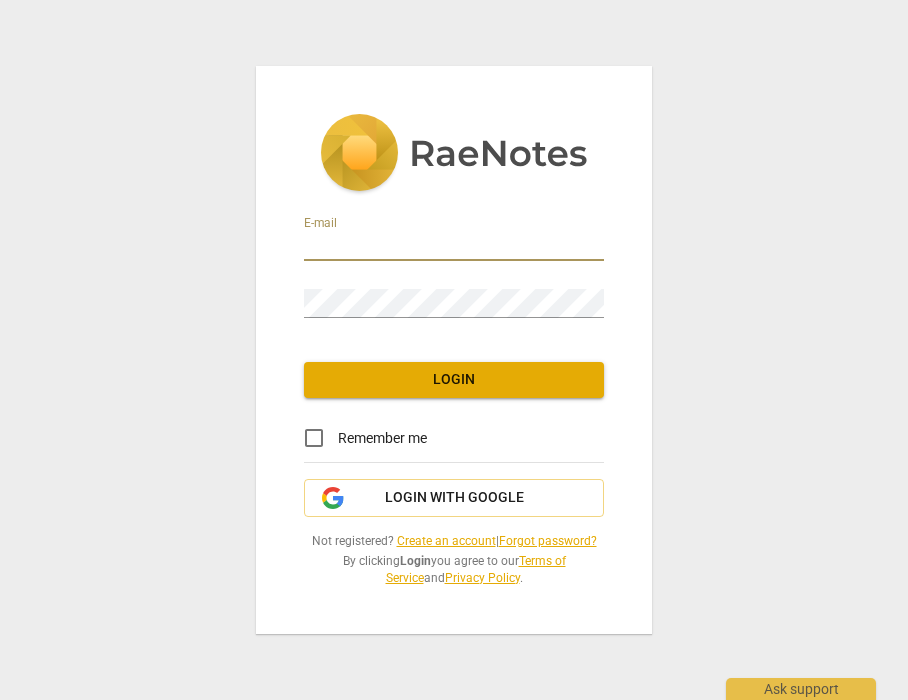 click at bounding box center [454, 246] 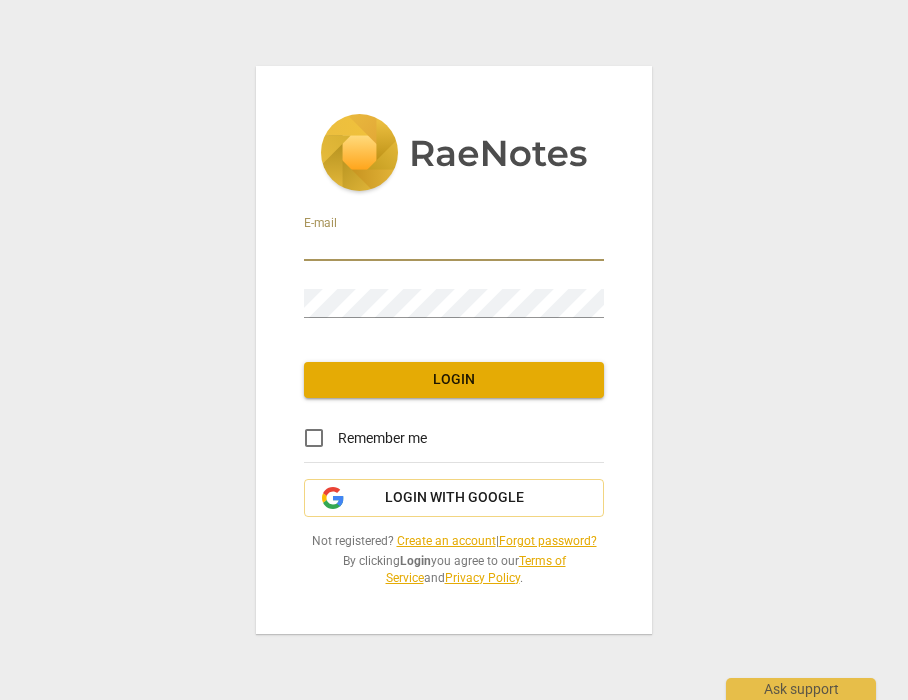 type on "[FIRST].[LAST]@[DOMAIN].org" 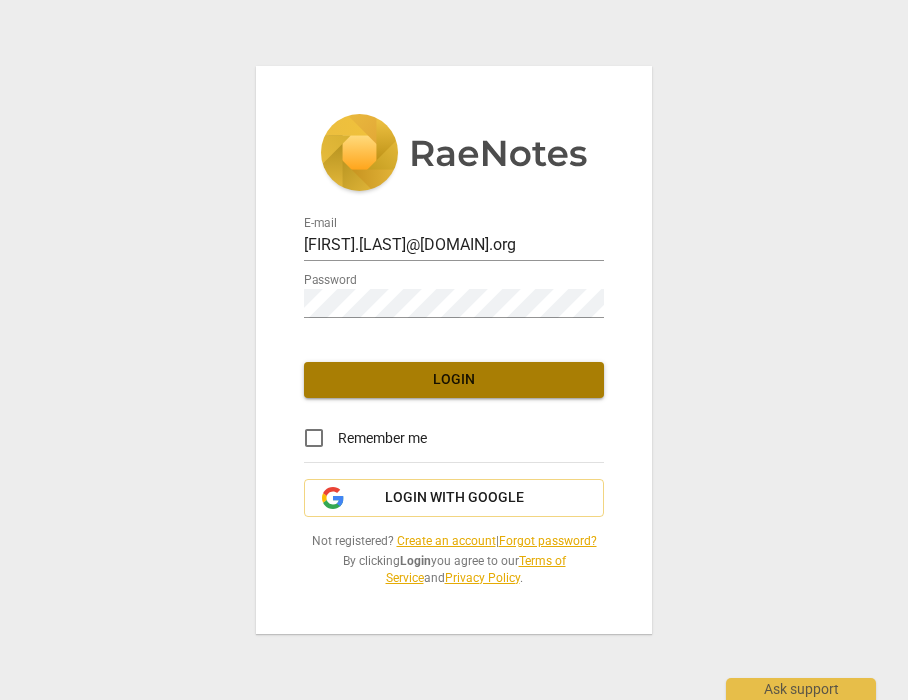 click on "Login" at bounding box center [454, 380] 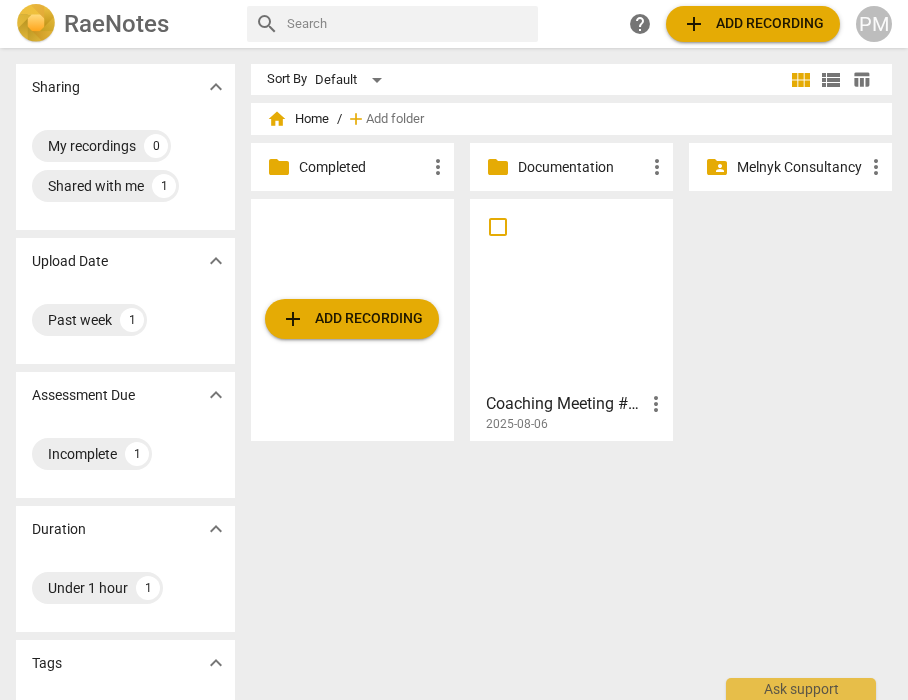 click at bounding box center [571, 294] 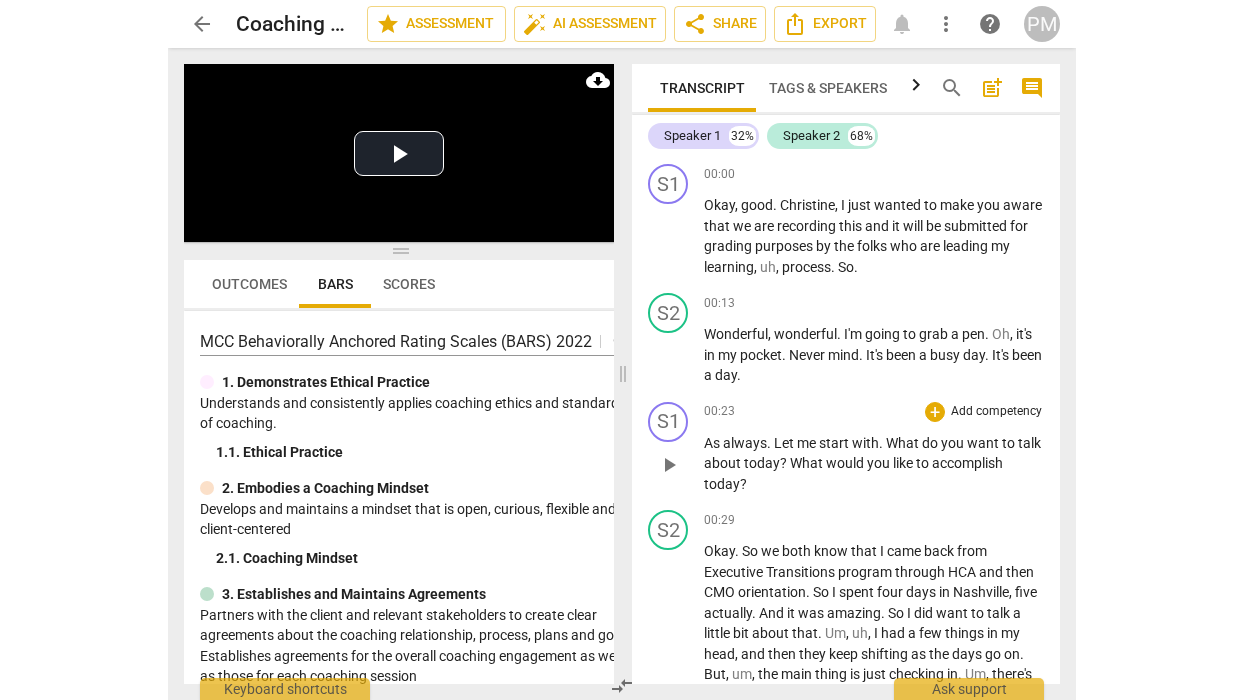 scroll, scrollTop: 0, scrollLeft: 0, axis: both 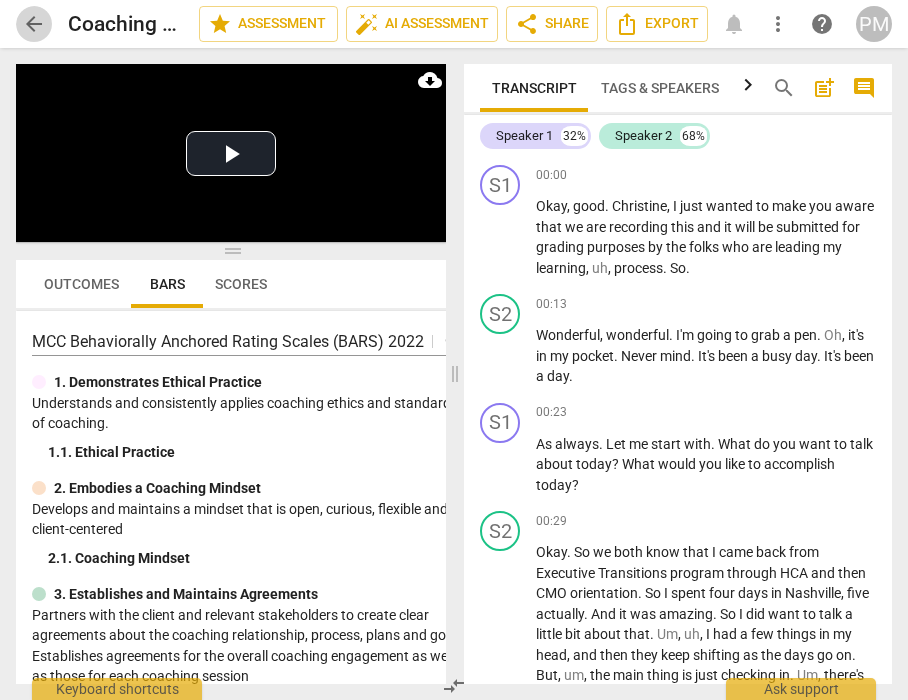 click on "arrow_back" at bounding box center (34, 24) 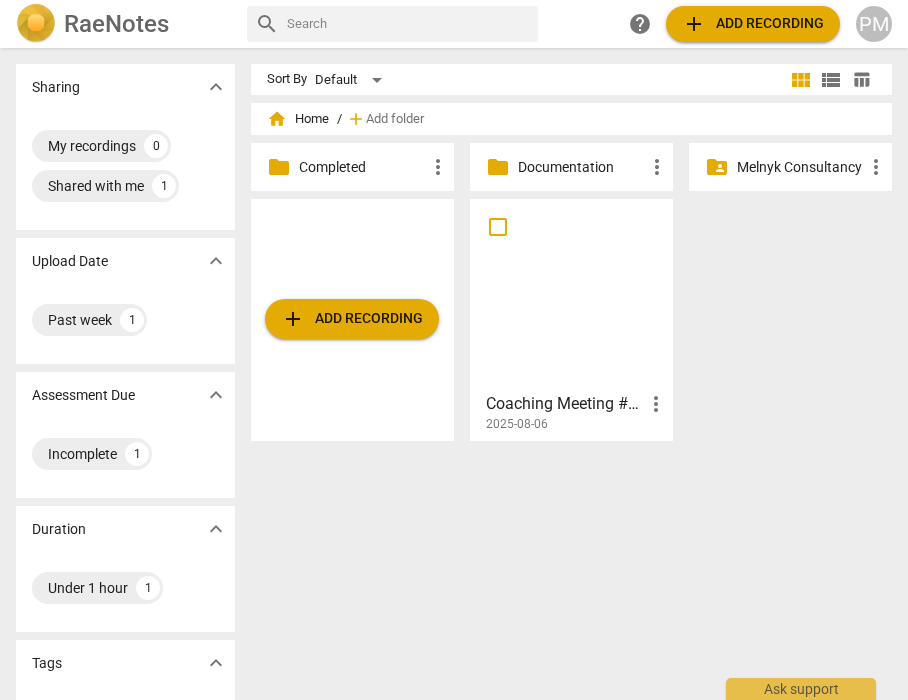 click at bounding box center (571, 294) 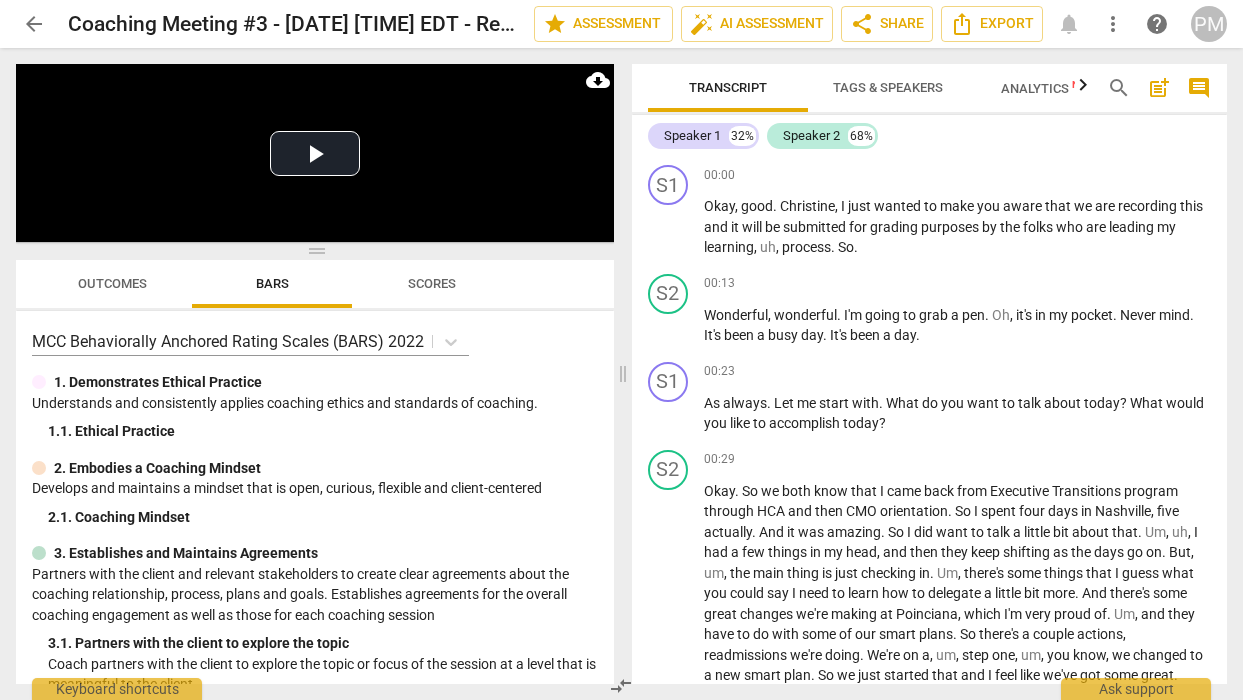click on "Tags & Speakers" at bounding box center (888, 87) 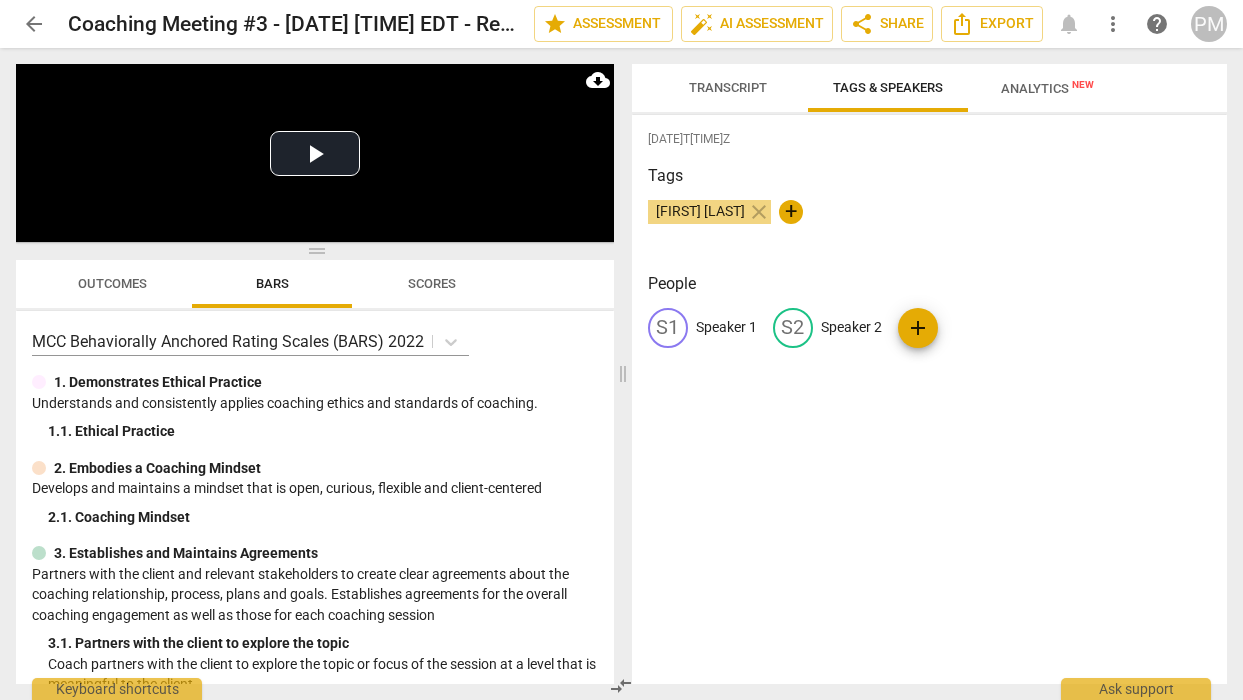 click on "Speaker 1" at bounding box center [726, 327] 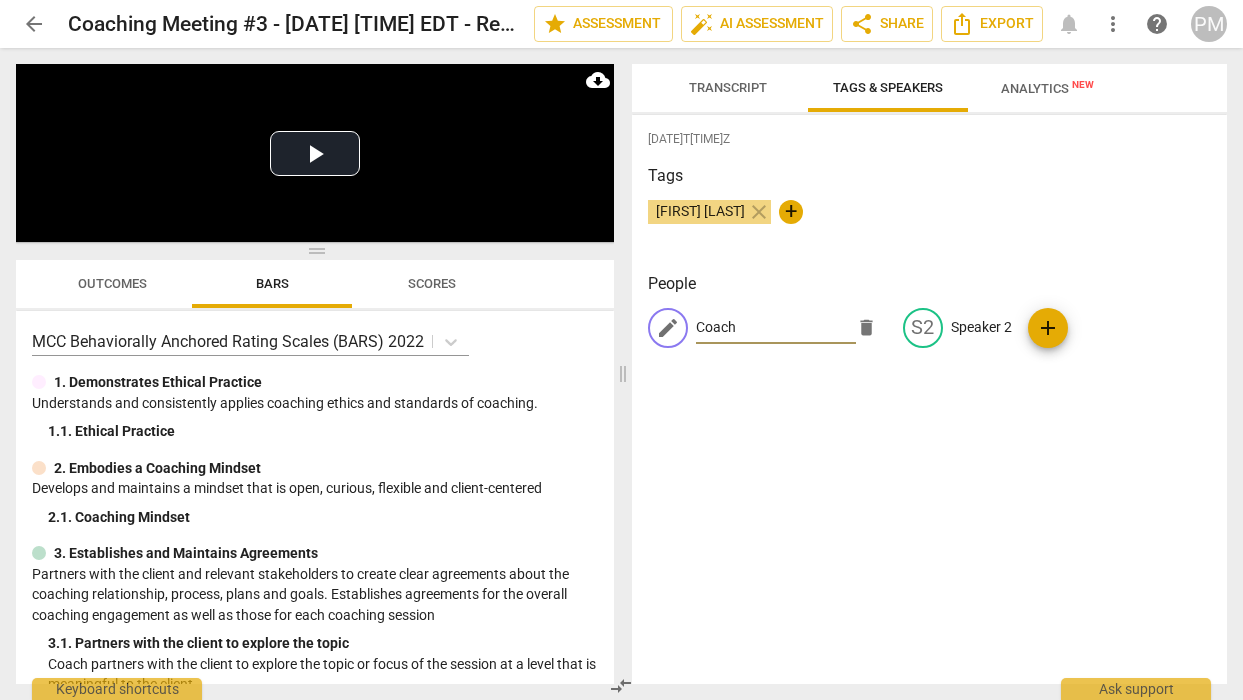 type on "Coach" 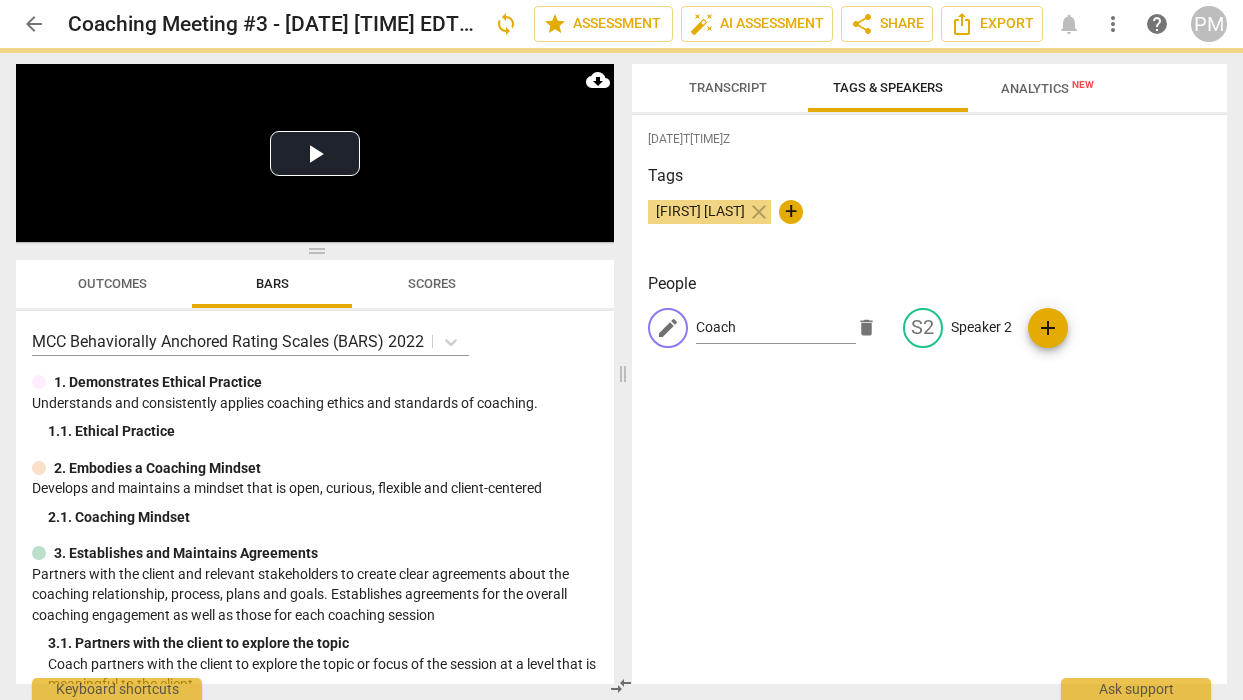 click on "edit Coach delete S2 Speaker 2 add" at bounding box center [930, 336] 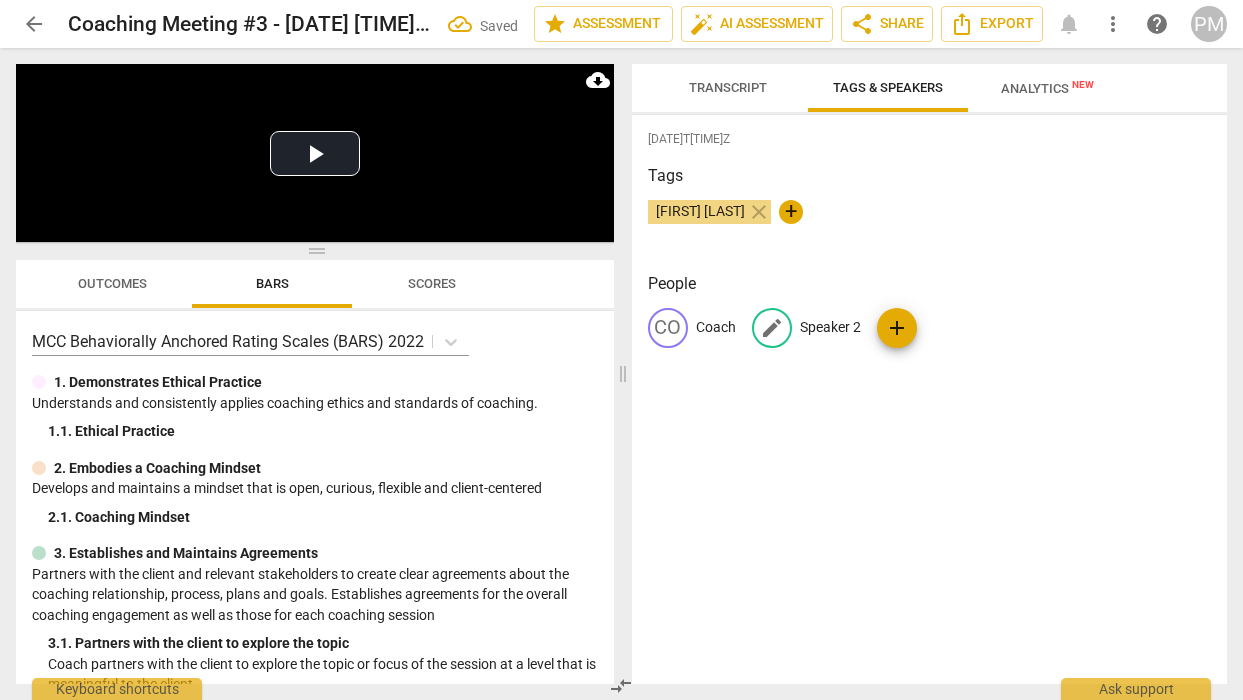 click on "Speaker 2" at bounding box center (830, 327) 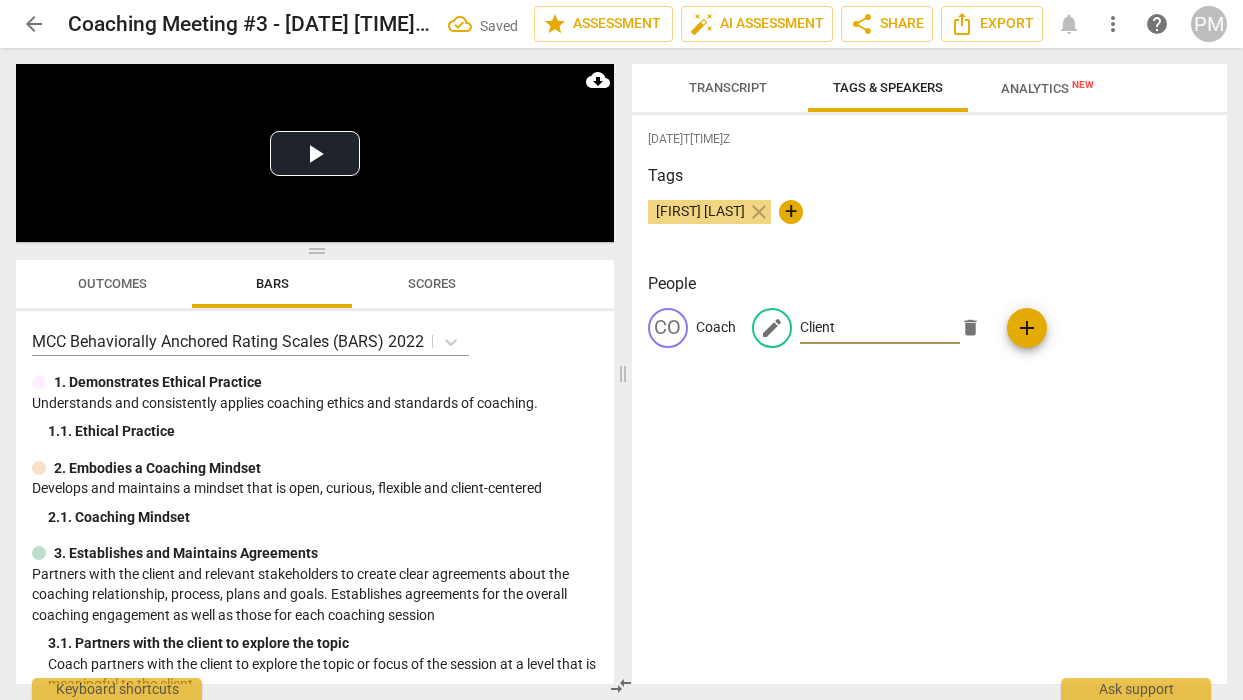 type on "Client" 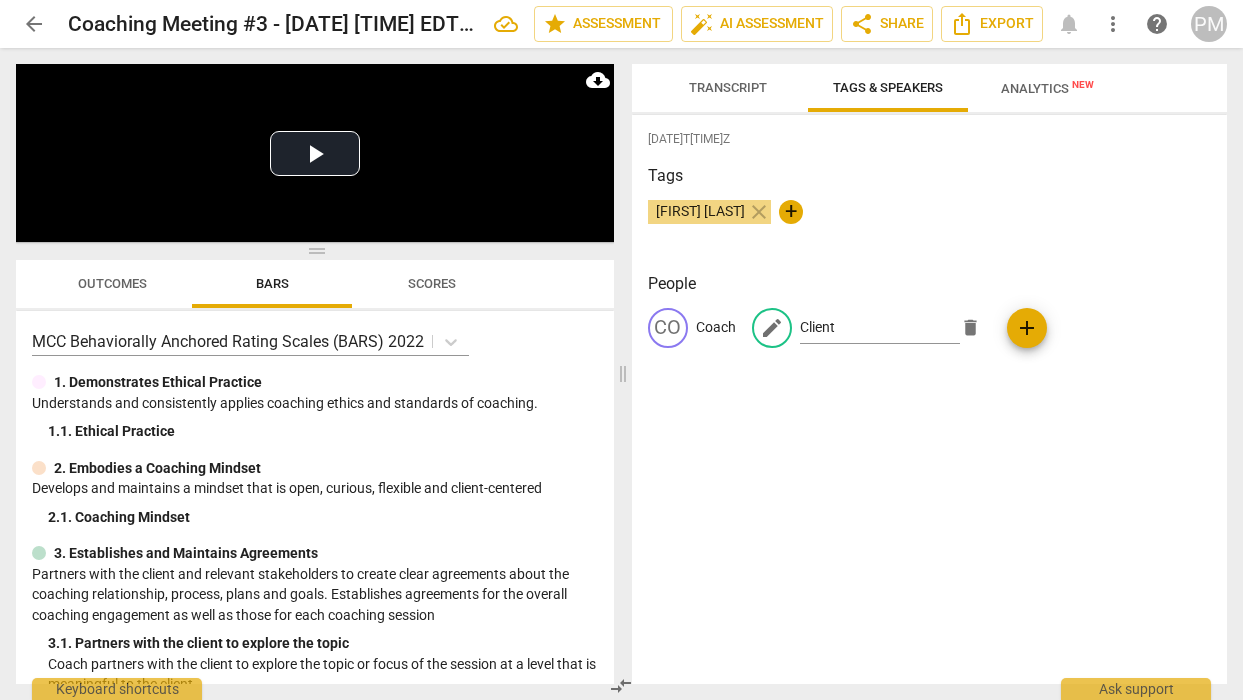click on "[DATE]T[TIME]Z Tags [FIRST] [LAST] close + People CO Coach edit Client delete add" at bounding box center (930, 399) 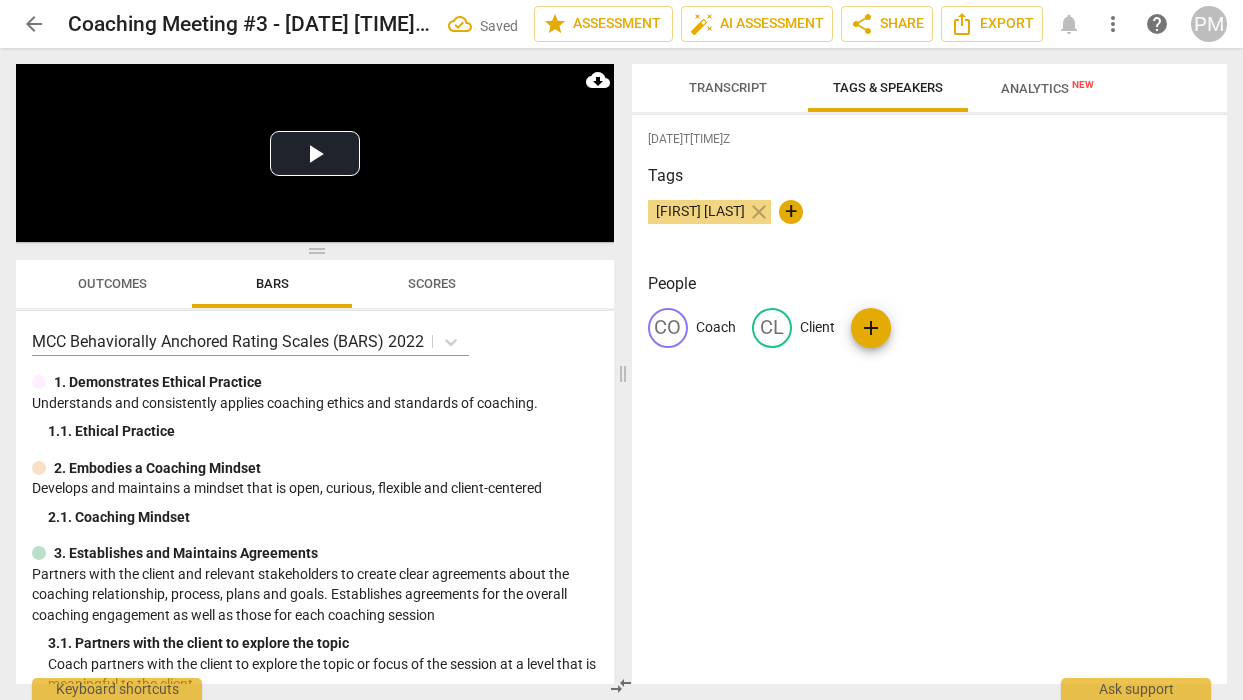 click on "Transcript" at bounding box center (728, 87) 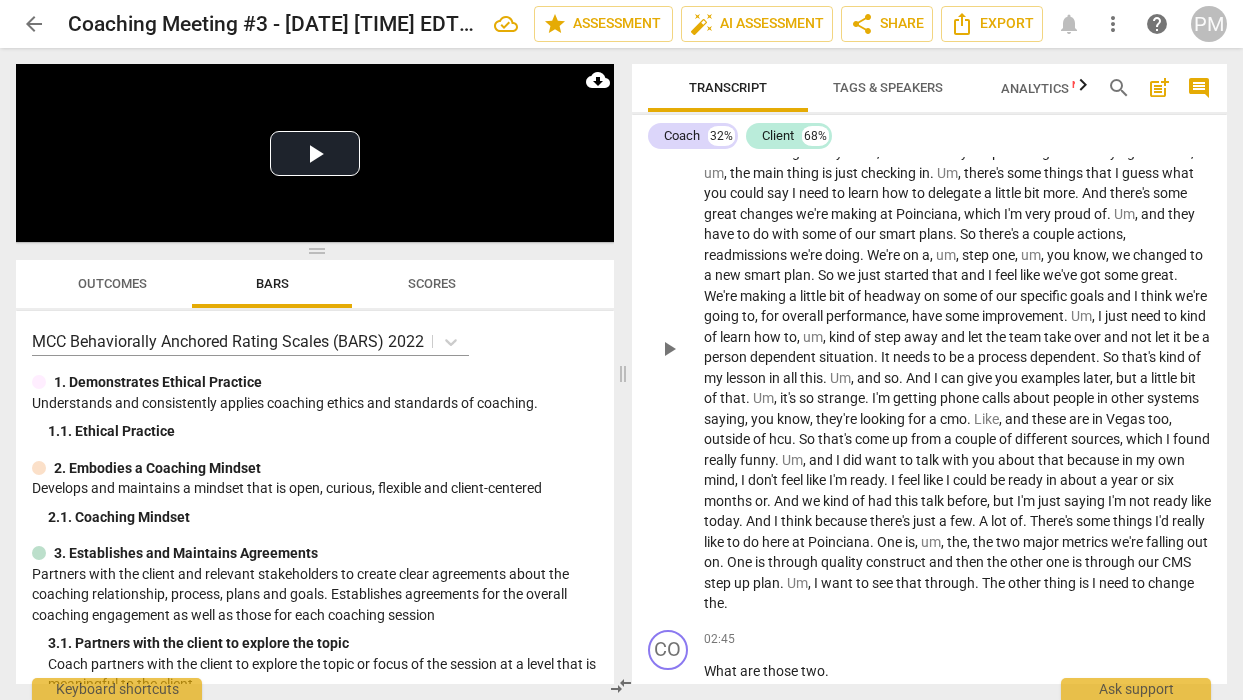 scroll, scrollTop: 0, scrollLeft: 0, axis: both 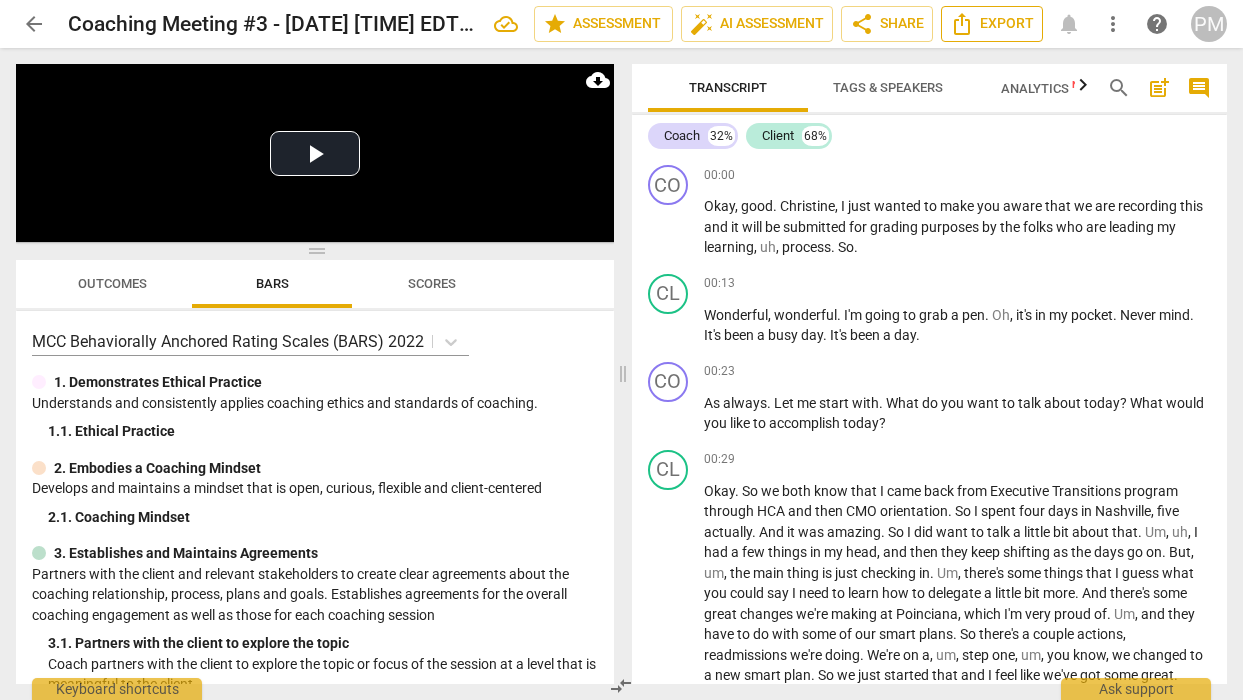 click on "Export" at bounding box center [992, 24] 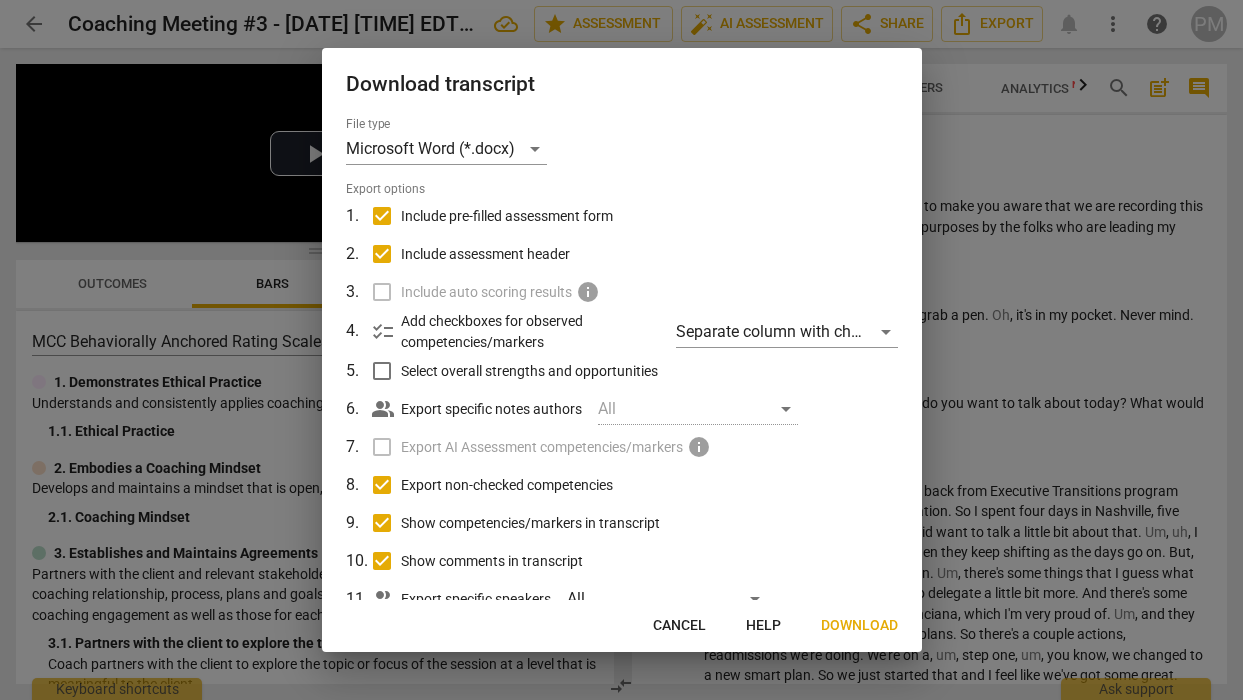 click at bounding box center (621, 350) 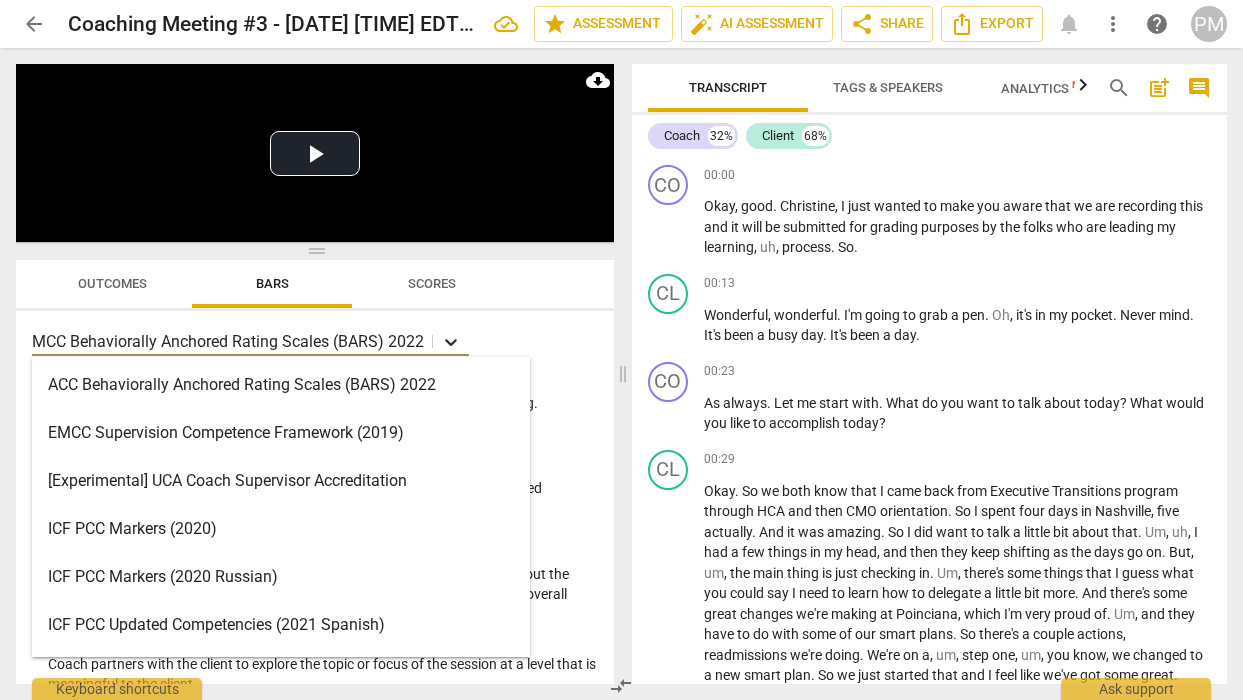 click 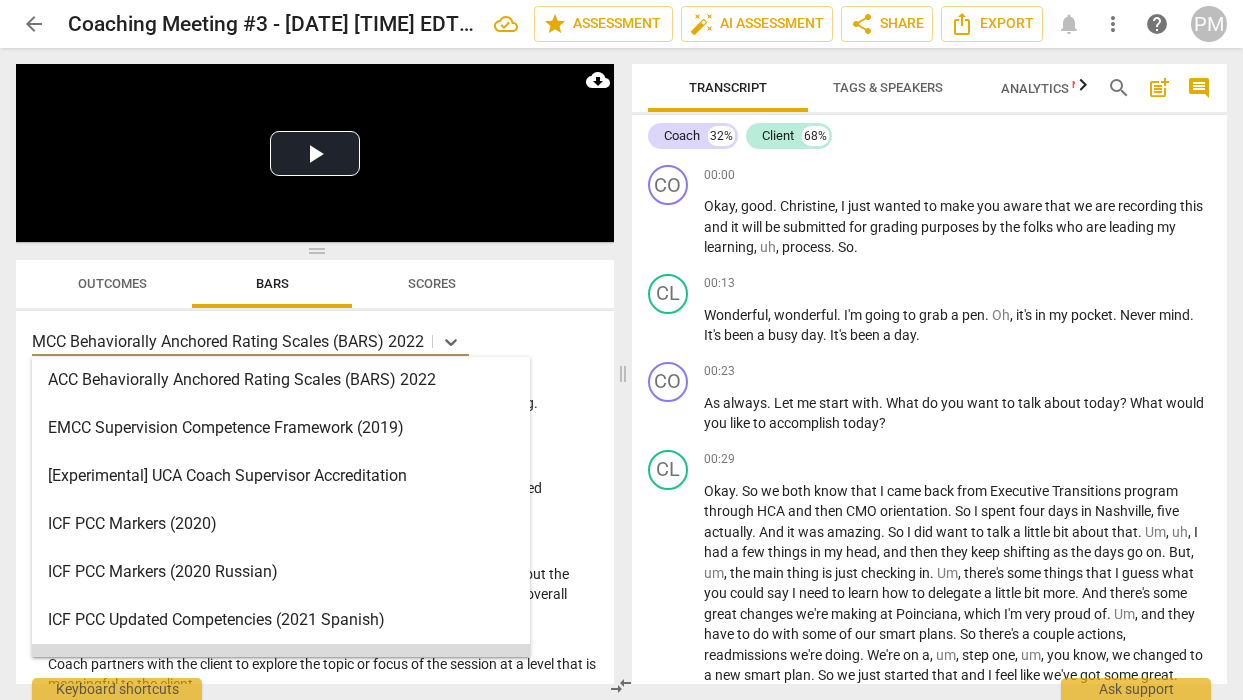 scroll, scrollTop: 0, scrollLeft: 0, axis: both 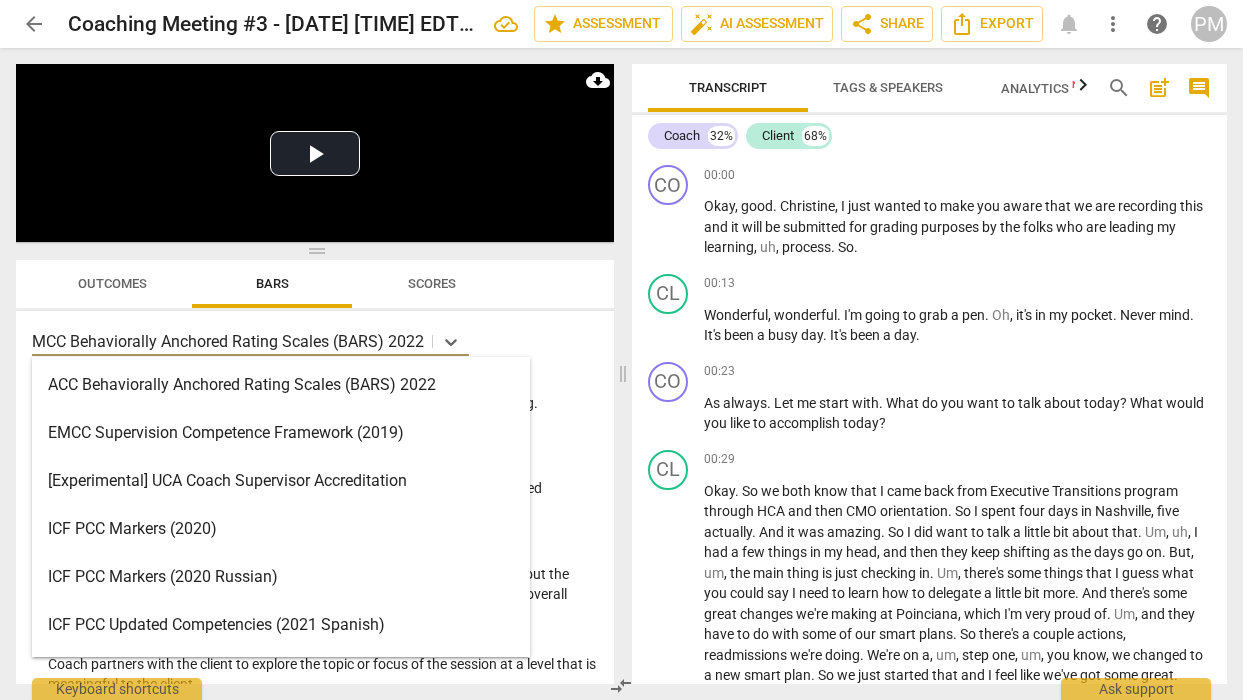click on "ICF PCC Markers (2020)" at bounding box center [281, 529] 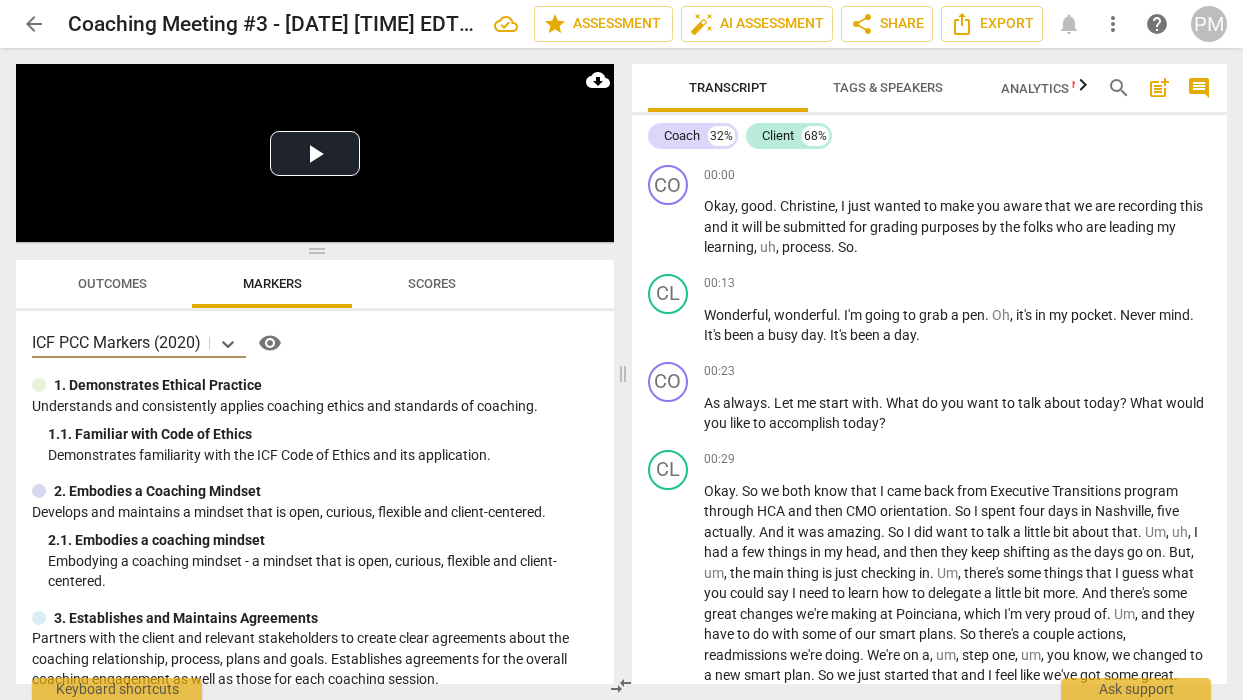 click on "Analytics   New" at bounding box center (1047, 88) 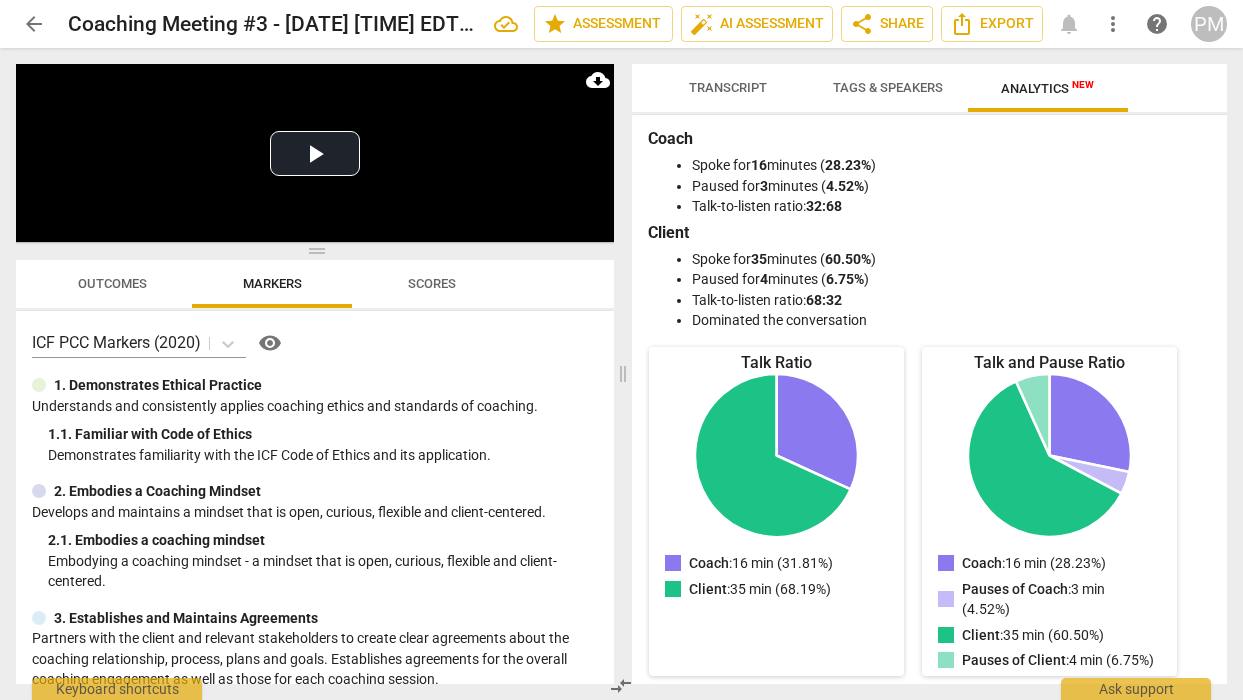 scroll, scrollTop: 0, scrollLeft: 0, axis: both 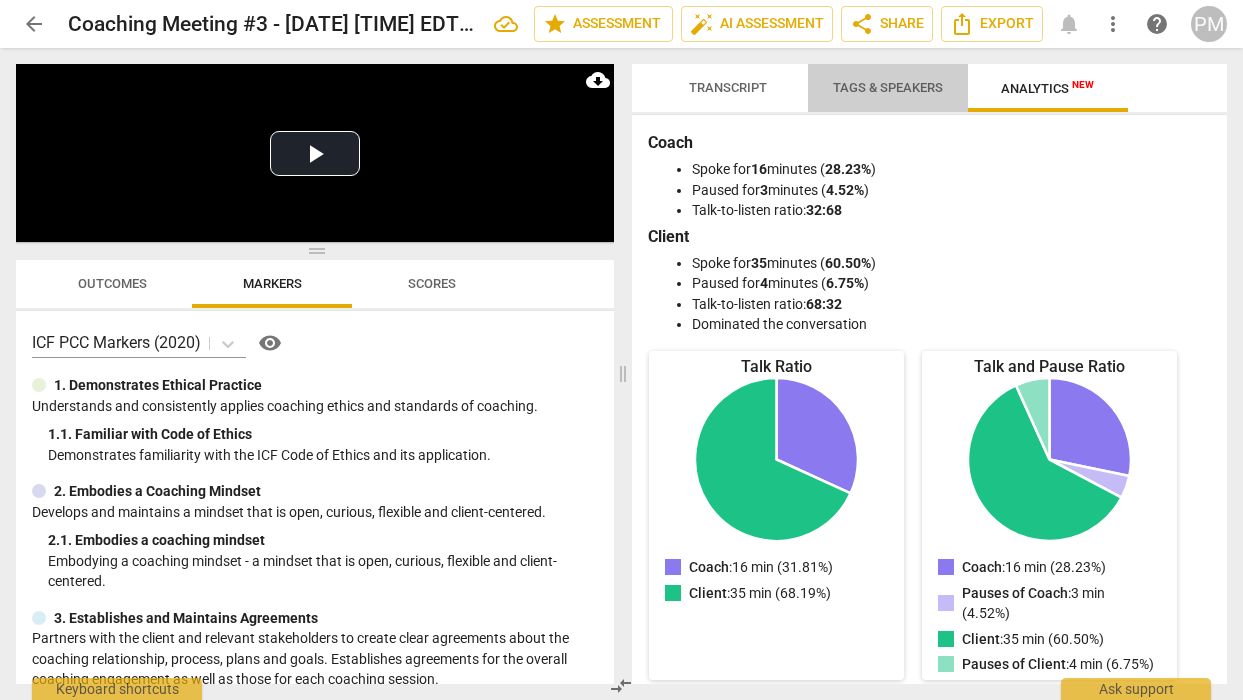 click on "Tags & Speakers" at bounding box center (888, 87) 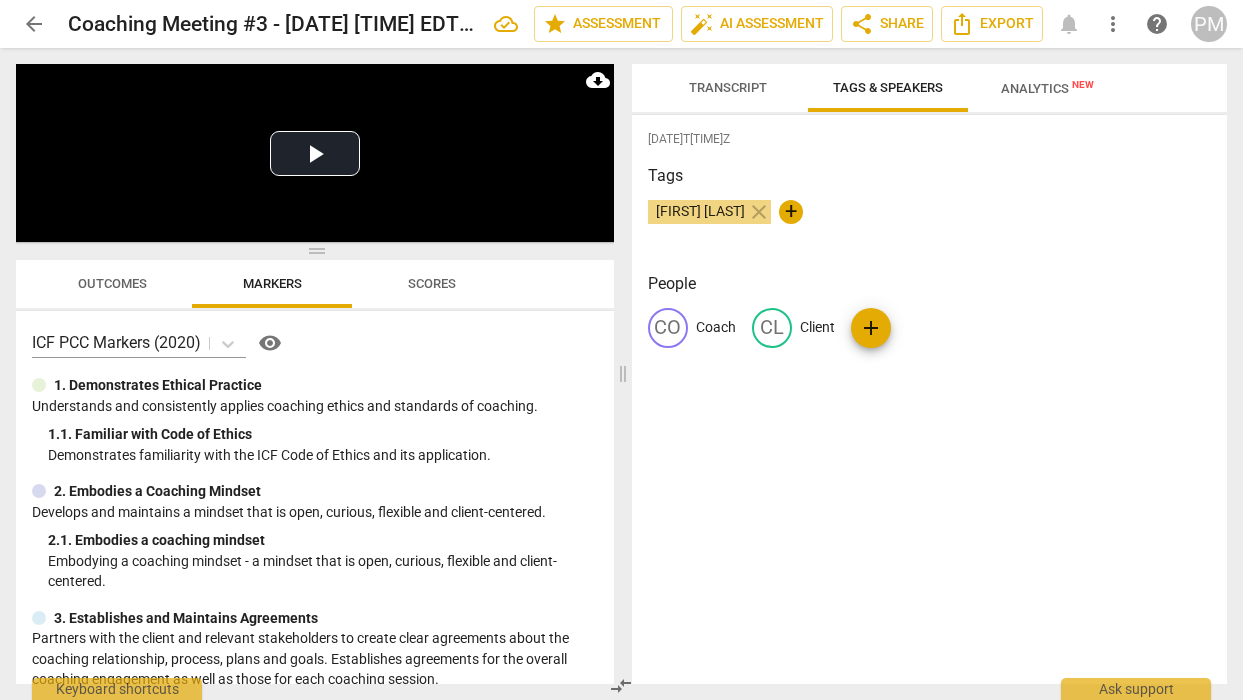 click on "Transcript" at bounding box center [728, 87] 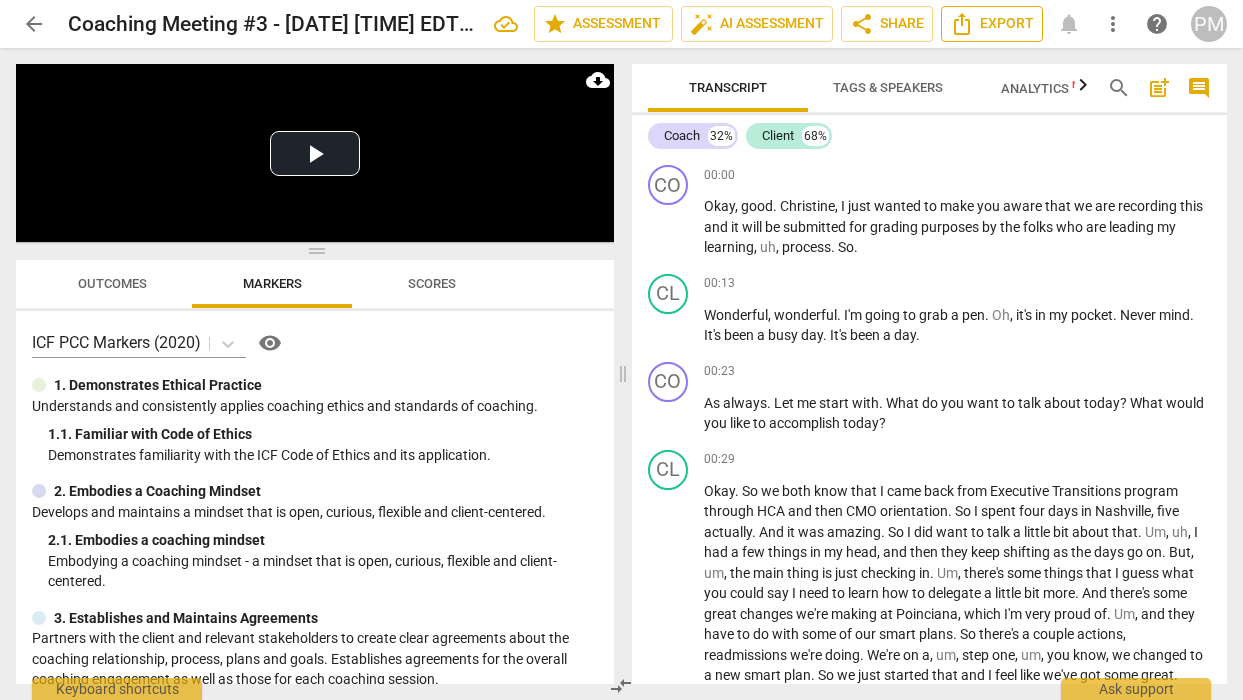 click on "Export" at bounding box center (992, 24) 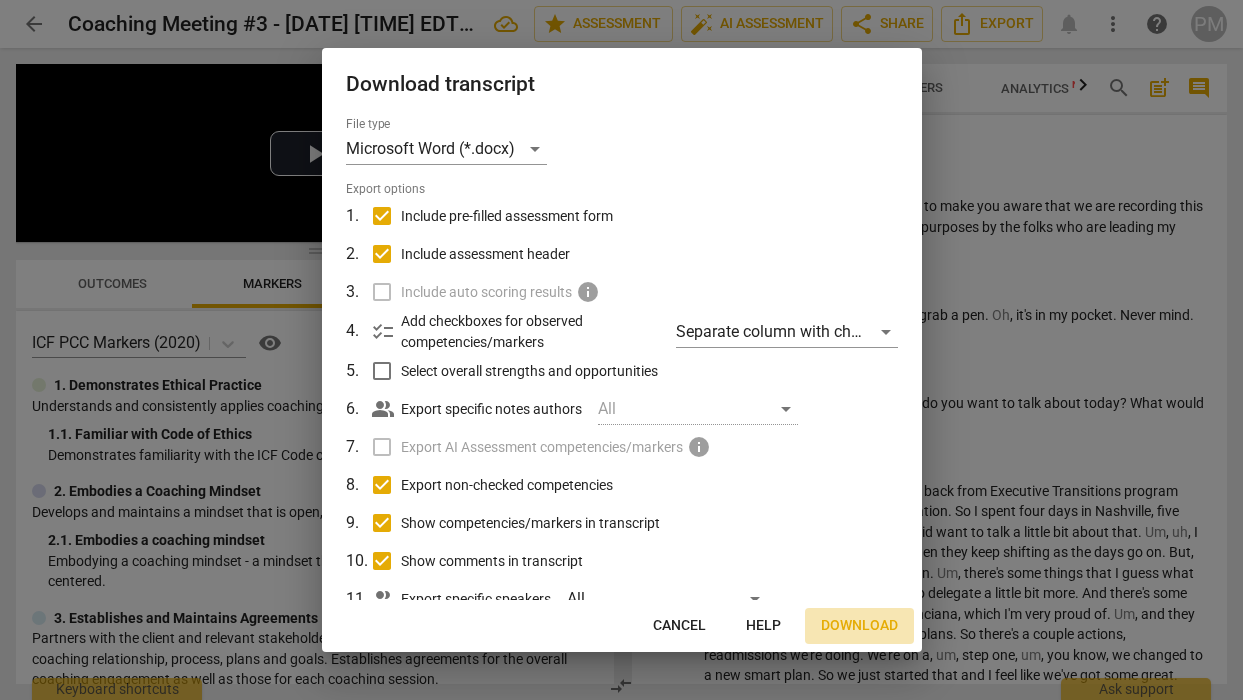 click on "Download" at bounding box center [859, 626] 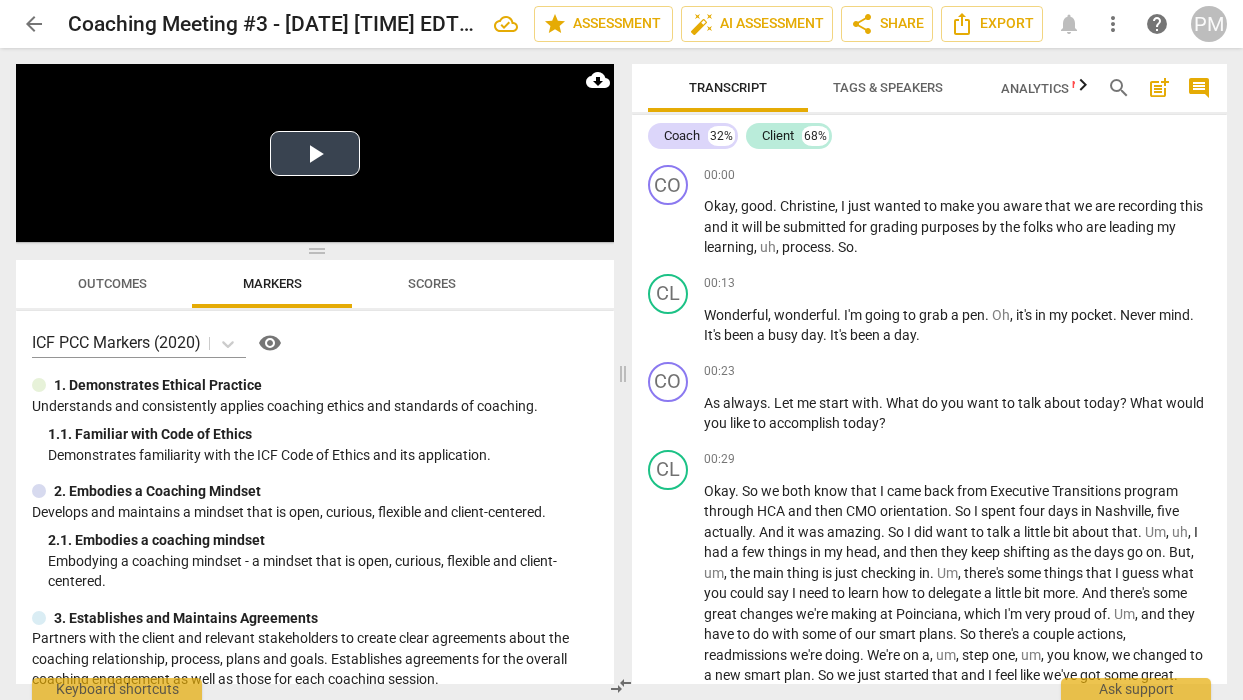 click on "Play Video" at bounding box center (315, 153) 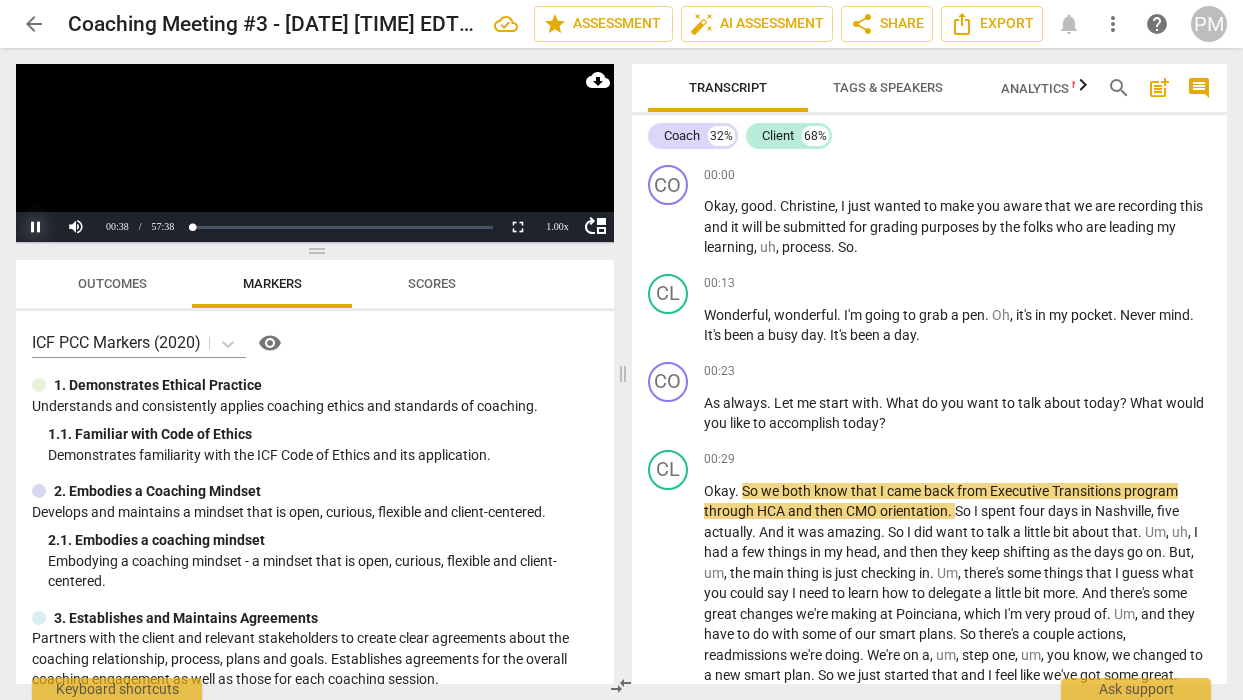 click on "Pause" at bounding box center (36, 227) 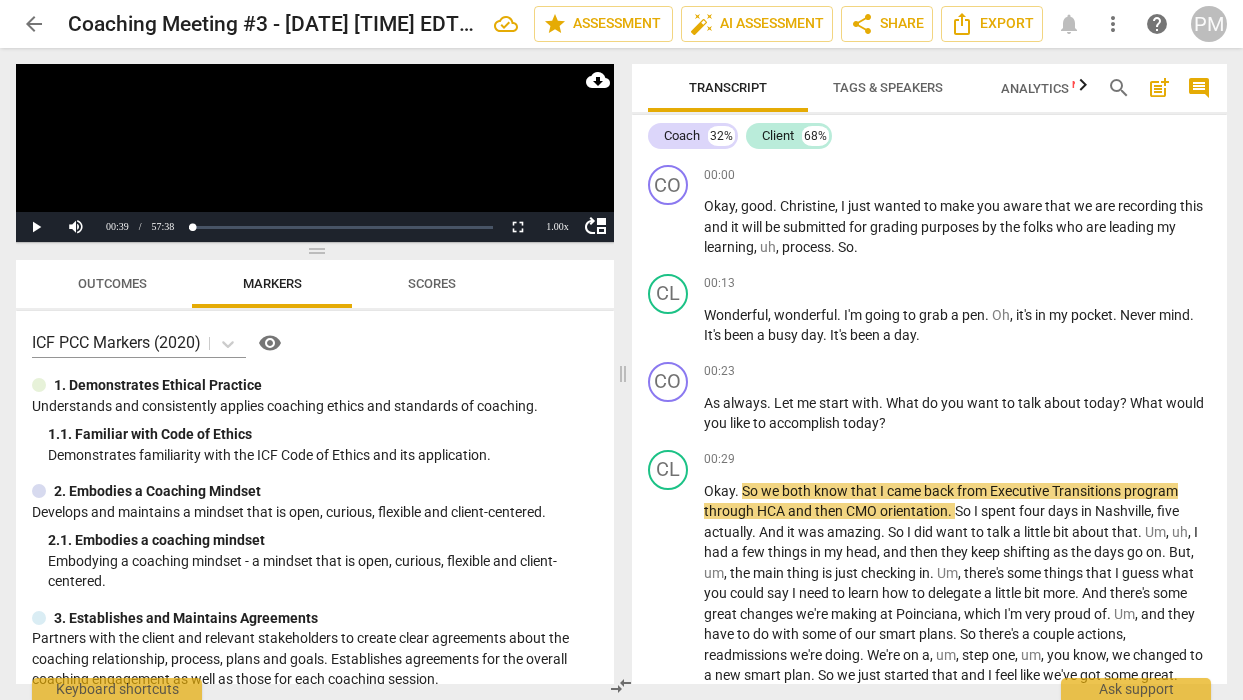 click at bounding box center (24, 280) 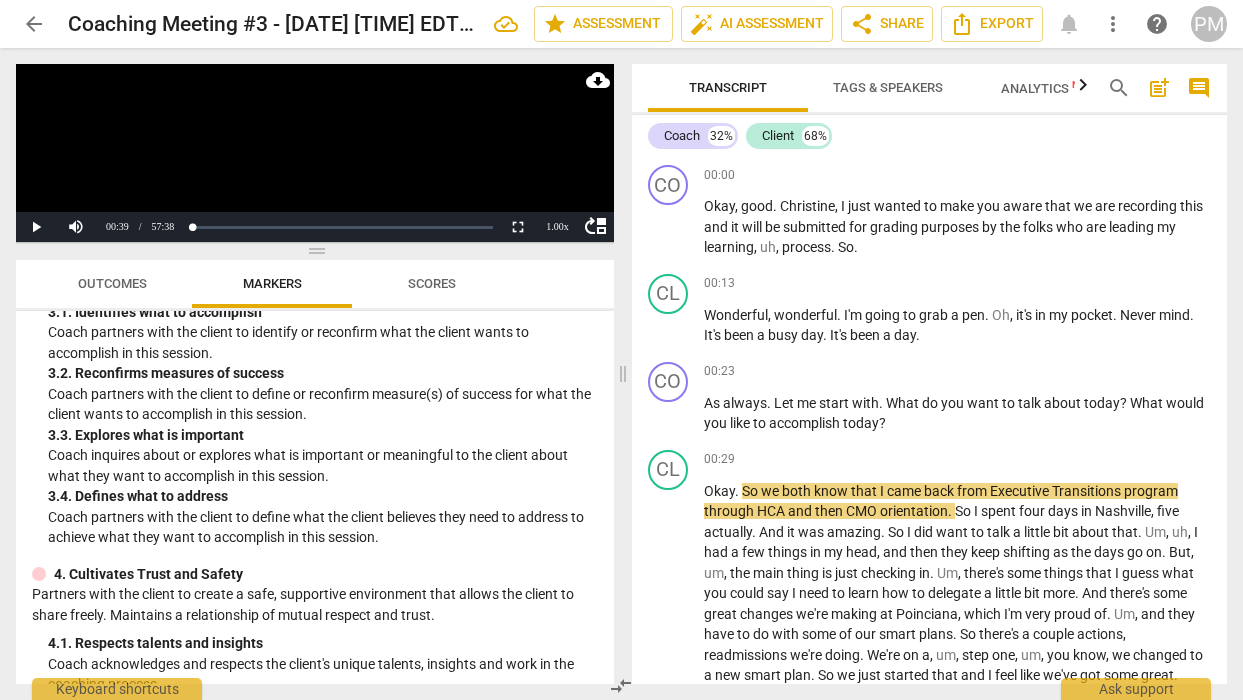 scroll, scrollTop: 400, scrollLeft: 0, axis: vertical 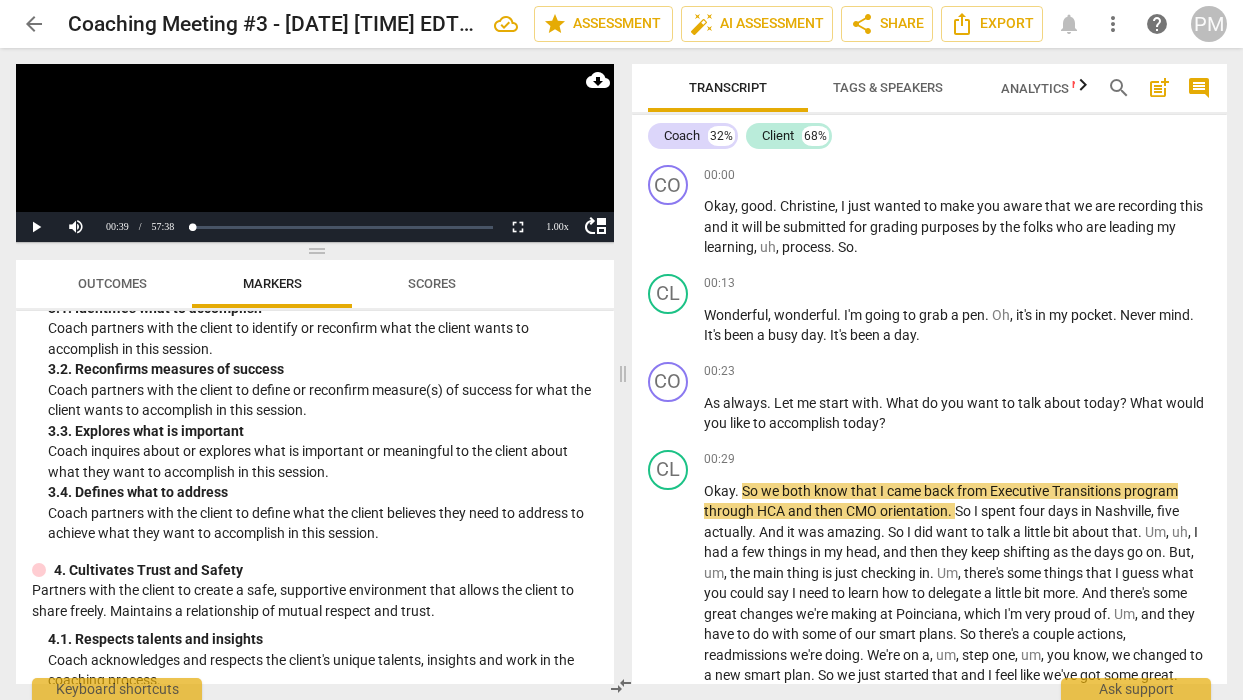 click on "ICF PCC Markers (2020) visibility 1. Demonstrates Ethical Practice Understands and consistently applies coaching ethics and standards of coaching. 1. 1. Familiar with Code of Ethics Demonstrates familiarity with the ICF Code of Ethics and its application. 2. Embodies a Coaching Mindset Develops and maintains a mindset that is open, curious, flexible and client-centered. 2. 1. Embodies a coaching mindset Embodying a coaching mindset - a mindset that is open, curious, flexible and client-centered. 3. Establishes and Maintains Agreements Partners with the client and relevant stakeholders to create clear agreements about the coaching relationship, process, plans and goals. Establishes agreements for the overall coaching engagement as well as those for each coaching session. 3. 1. Identifies what to accomplish Coach partners with the client to identify or reconfirm what the client wants to accomplish in this session. 3. 2. Reconfirms measures of success 3. 3. Explores what is important 3. 4. 4. 4. 4. 5. 5. 5. 5." at bounding box center [315, 497] 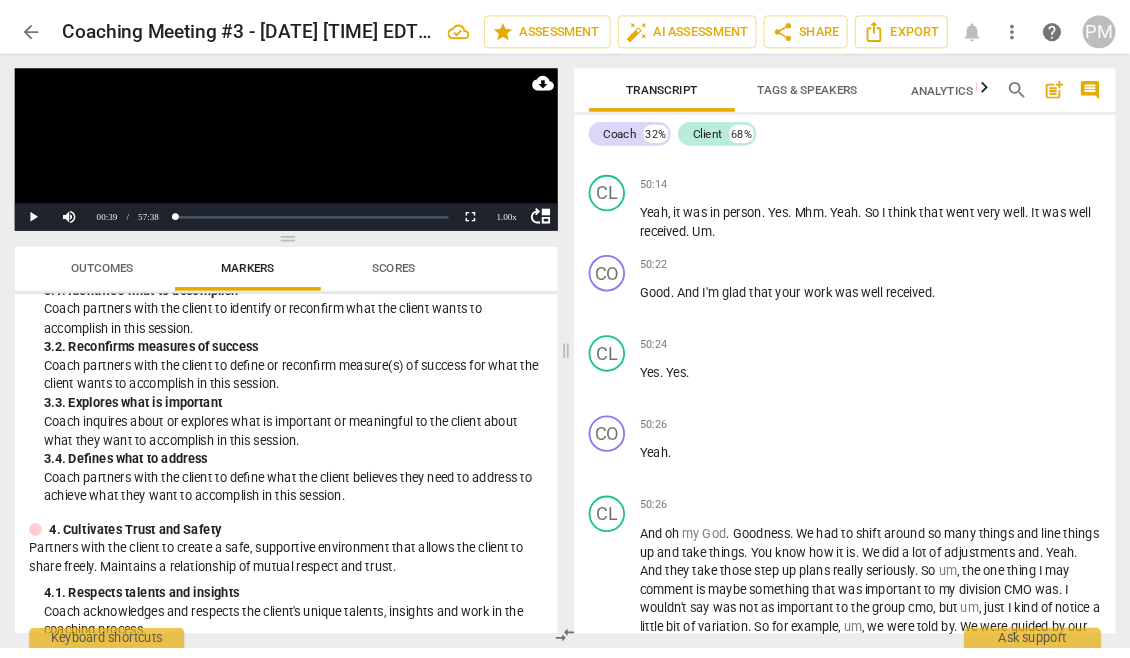 scroll, scrollTop: 20784, scrollLeft: 0, axis: vertical 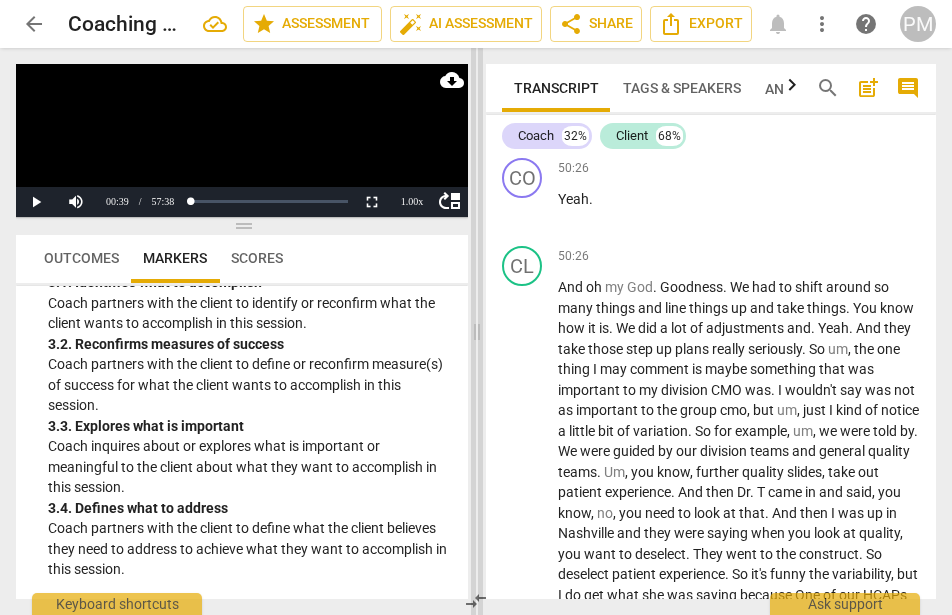 drag, startPoint x: 474, startPoint y: 330, endPoint x: 325, endPoint y: 339, distance: 149.27156 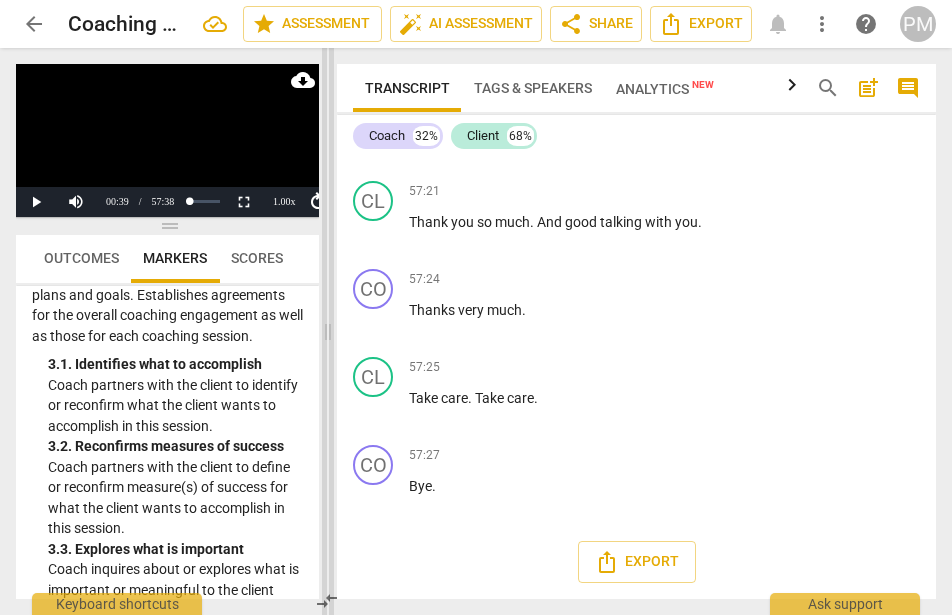 scroll, scrollTop: 19247, scrollLeft: 0, axis: vertical 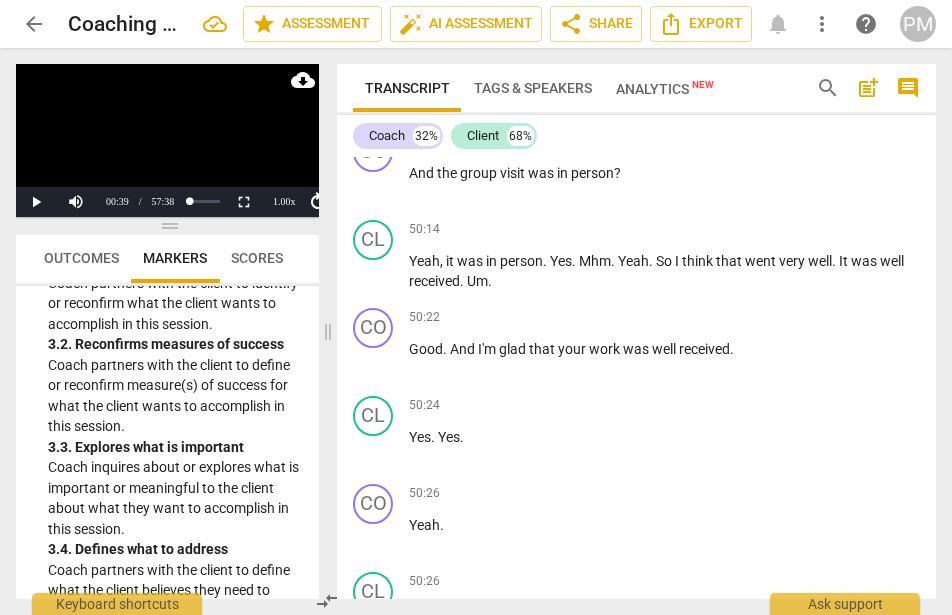 click on "play_arrow" at bounding box center (374, 97) 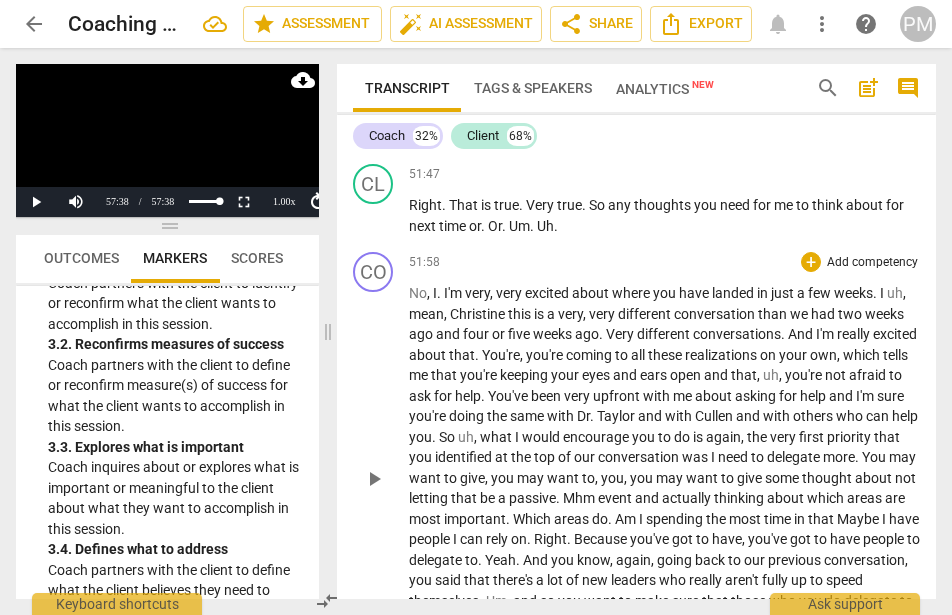 scroll, scrollTop: 20032, scrollLeft: 0, axis: vertical 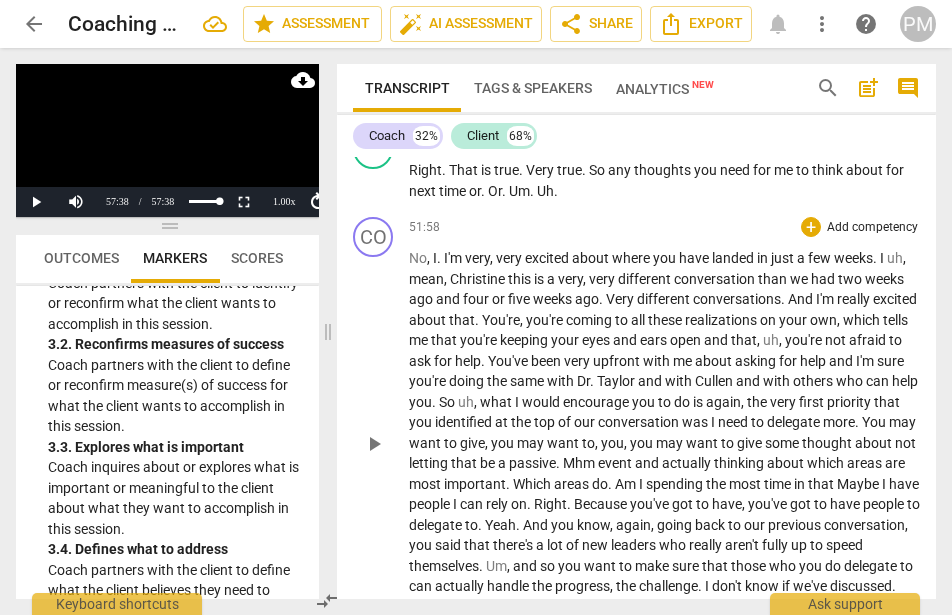 click on "play_arrow pause" at bounding box center [383, 444] 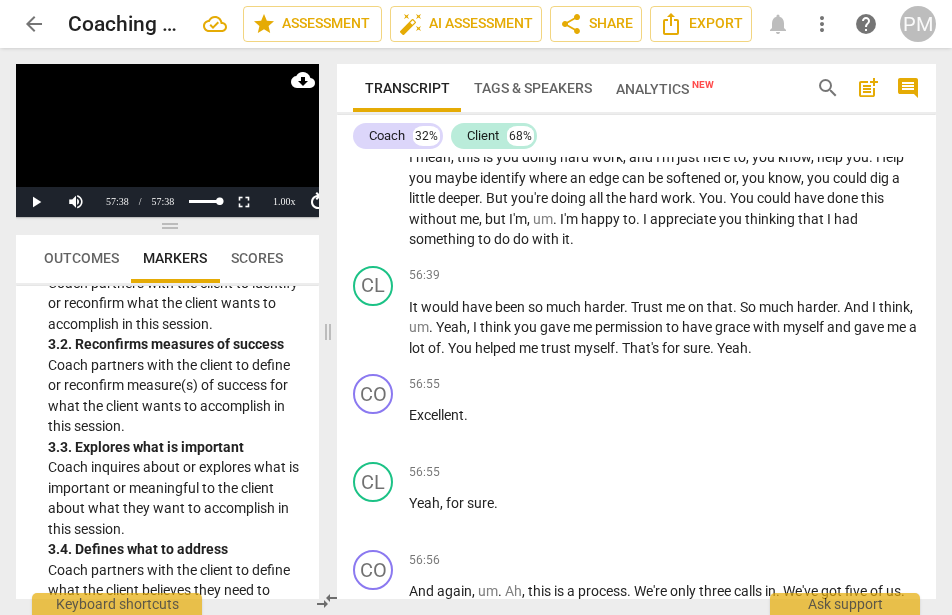 scroll, scrollTop: 22232, scrollLeft: 0, axis: vertical 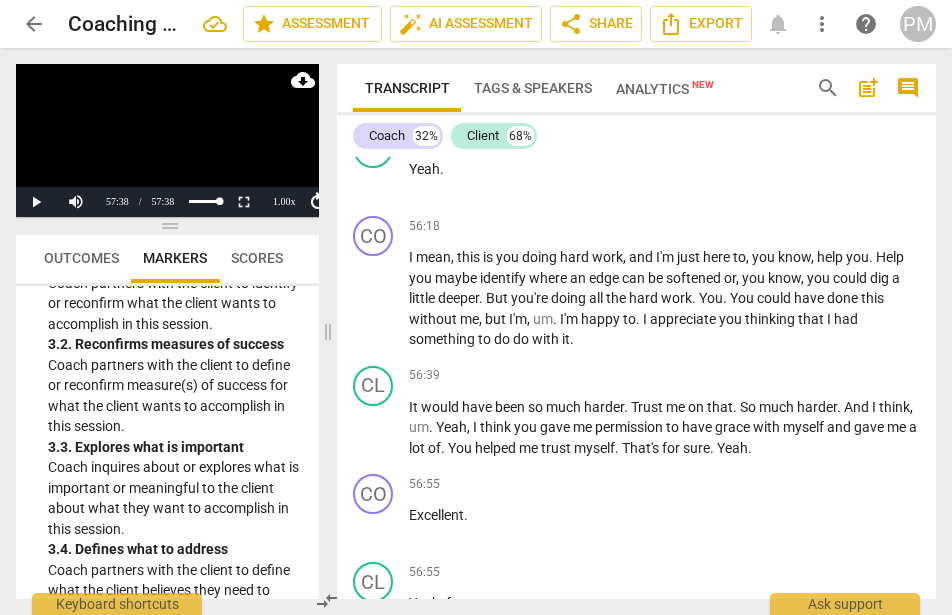 click on "CL play_arrow pause 55:47 + Add competency keyboard_arrow_right Oh ,   no ,   no .   They   had   it   in   their   library   where   they   were   giving   away   books .   And .   And ,   um ,   I   do   want   to   thank   you   because   you   had   a   lot   to   do   with ,   um ,   giving   me   a   framework   to .   I   just   don't   feel   like   I   could   have   done   this   without   you .   But   in   part ,   I   do   know   a   lot   of   this   is .   Is   internal ,   so   I   think   you   got   just   kind   of   teased   out   what   was   already   there ,   you   know ?" at bounding box center (636, -42) 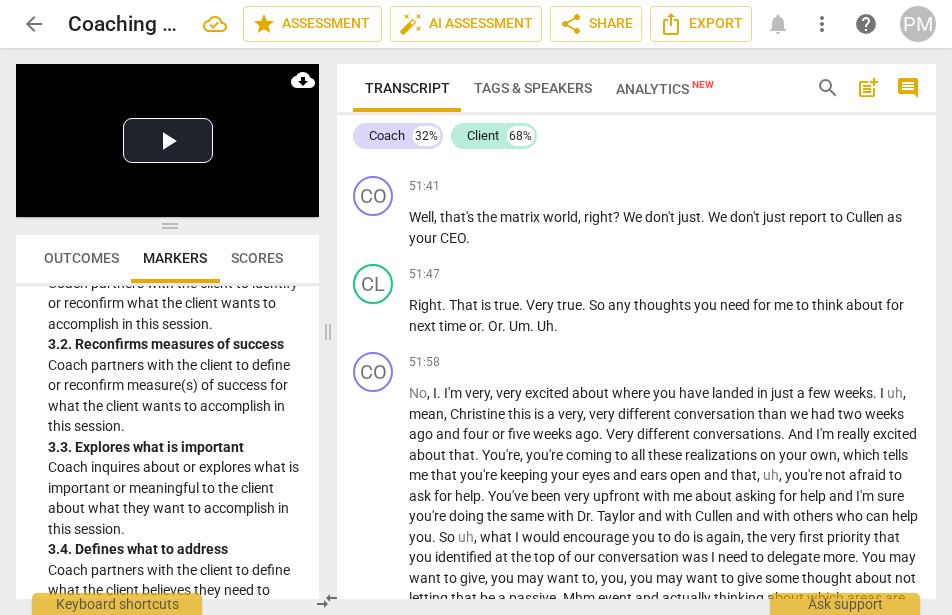 scroll, scrollTop: 19932, scrollLeft: 0, axis: vertical 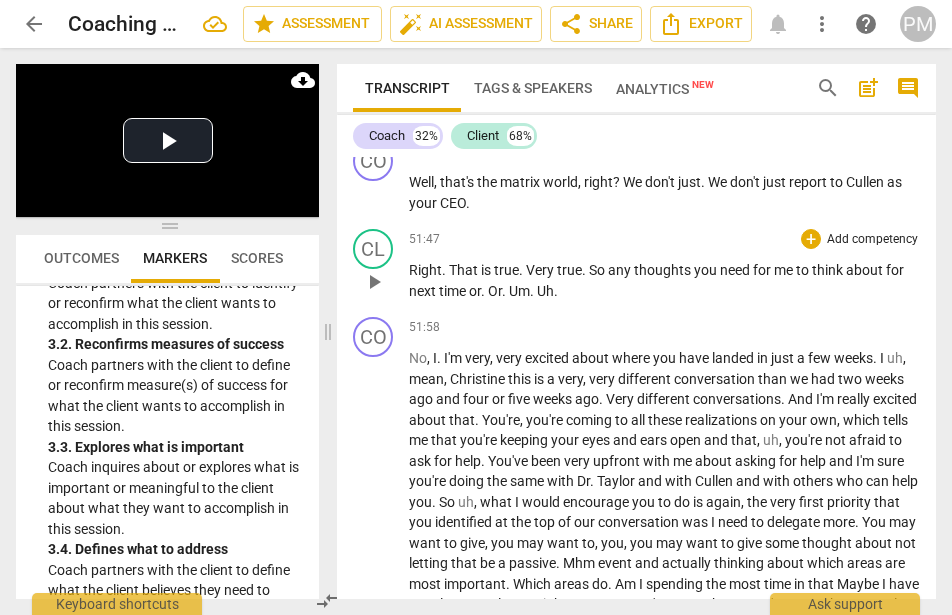 drag, startPoint x: 374, startPoint y: 473, endPoint x: 439, endPoint y: 473, distance: 65 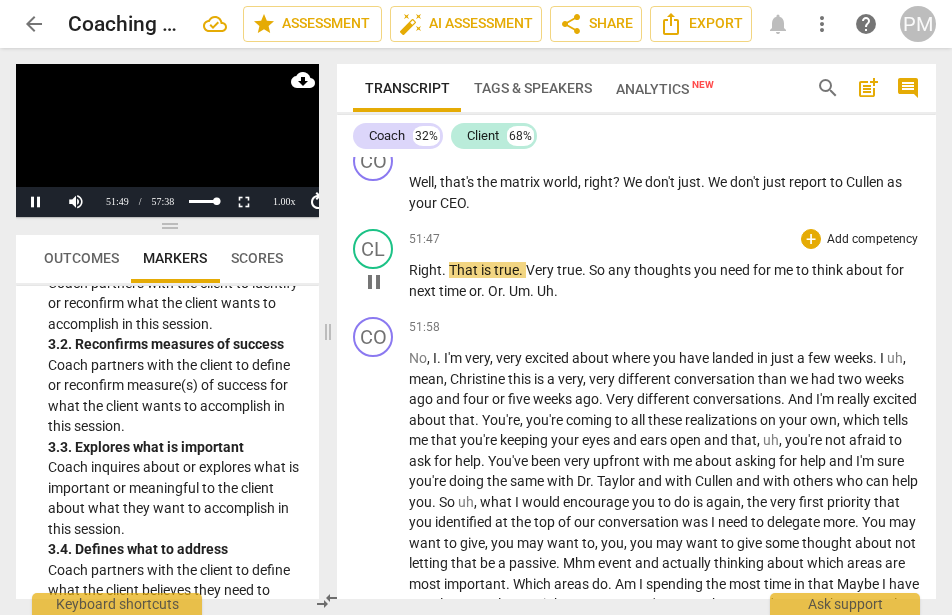 click on "pause" at bounding box center (374, 282) 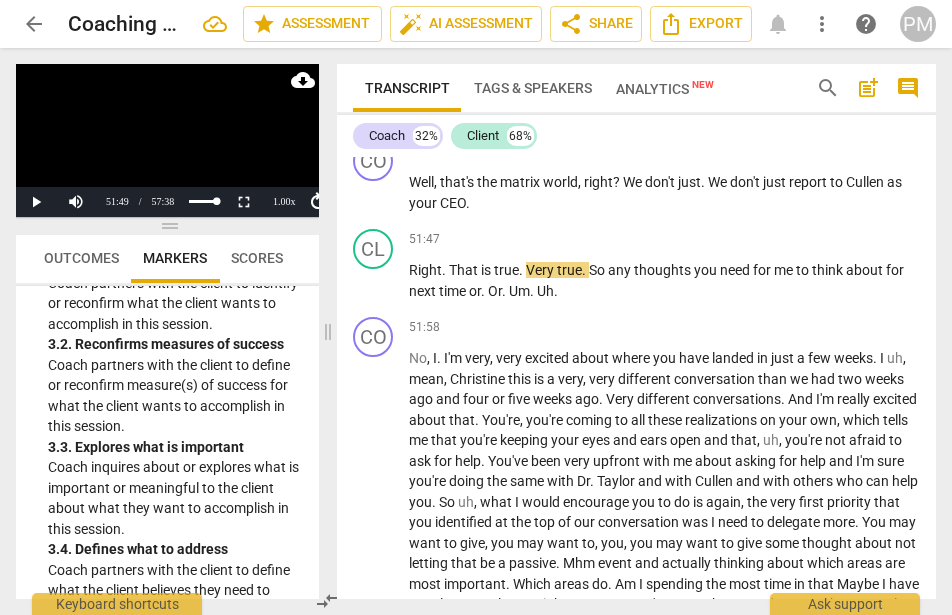 click on "Play Video move_up Play Current Time  51:49 / Duration Time  57:38 Loaded : 0% Progress :  89.91% Non-Fullscreen Playback Rate 1.00 x cloud_download Outcomes Markers Scores ICF PCC Markers (2020) visibility 1. Demonstrates Ethical Practice Understands and consistently applies coaching ethics and standards of coaching. 1. 1. Familiar with Code of Ethics Demonstrates familiarity with the ICF Code of Ethics and its application. 2. Embodies a Coaching Mindset Develops and maintains a mindset that is open, curious, flexible and client-centered. 2. 1. Embodies a coaching mindset Embodying a coaching mindset - a mindset that is open, curious, flexible and client-centered. 3. Establishes and Maintains Agreements Partners with the client and relevant stakeholders to create clear agreements about the coaching relationship, process, plans and goals. Establishes agreements for the overall coaching engagement as well as those for each coaching session. 3. 1. Identifies what to accomplish 3. 3. 3. 4. 4. 4. 4. 5. 5. 5. 5." at bounding box center [163, 331] 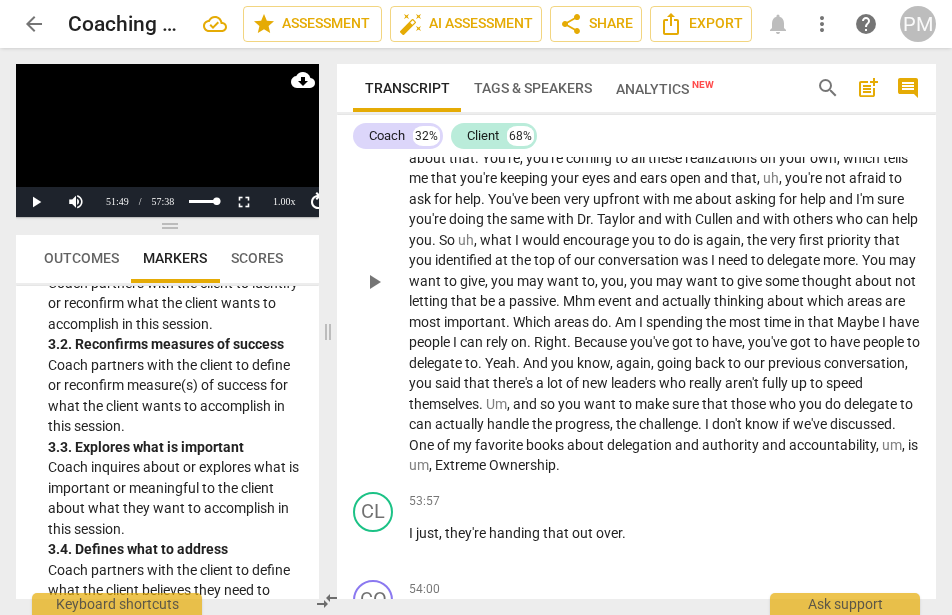 scroll, scrollTop: 20132, scrollLeft: 0, axis: vertical 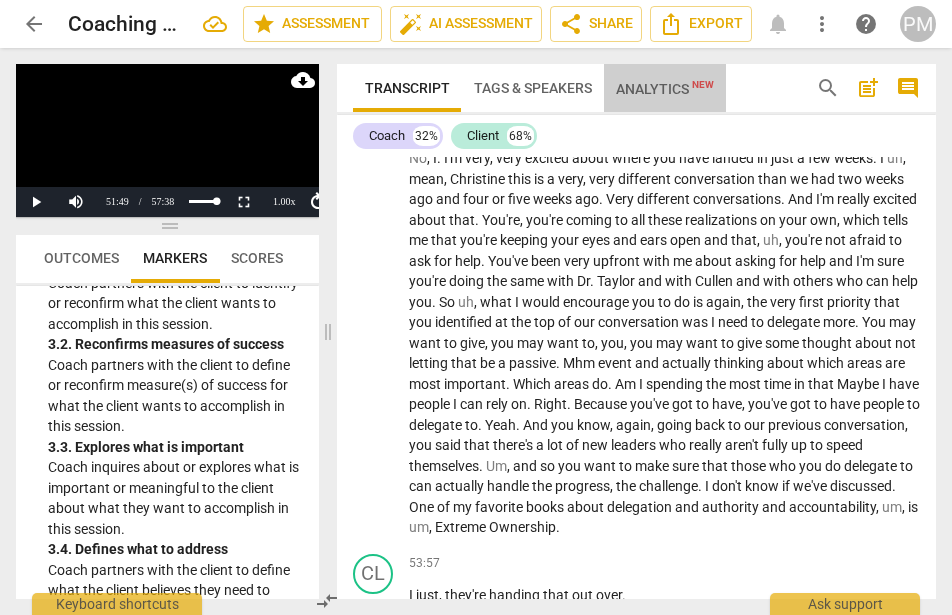 click on "Analytics   New" at bounding box center [665, 89] 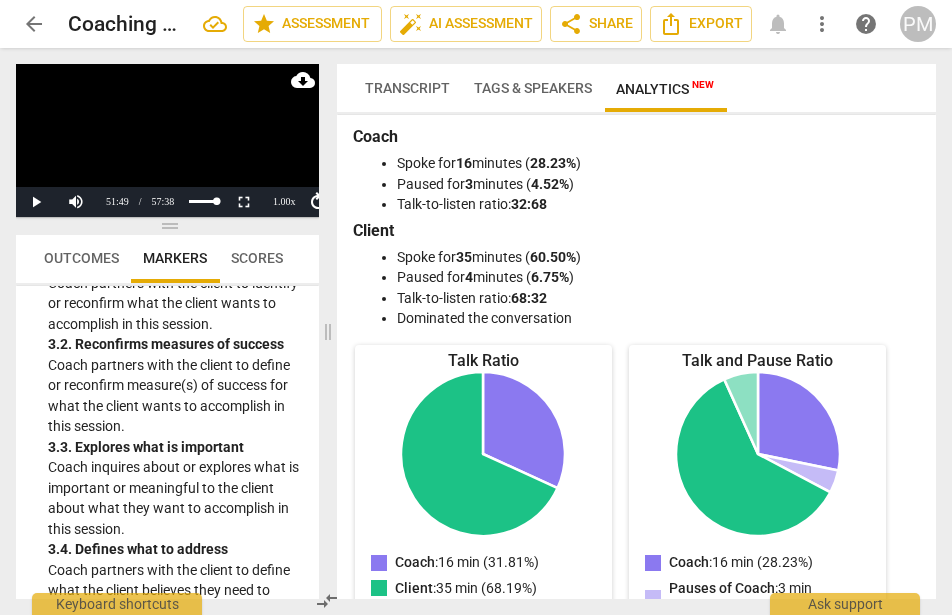 scroll, scrollTop: 0, scrollLeft: 0, axis: both 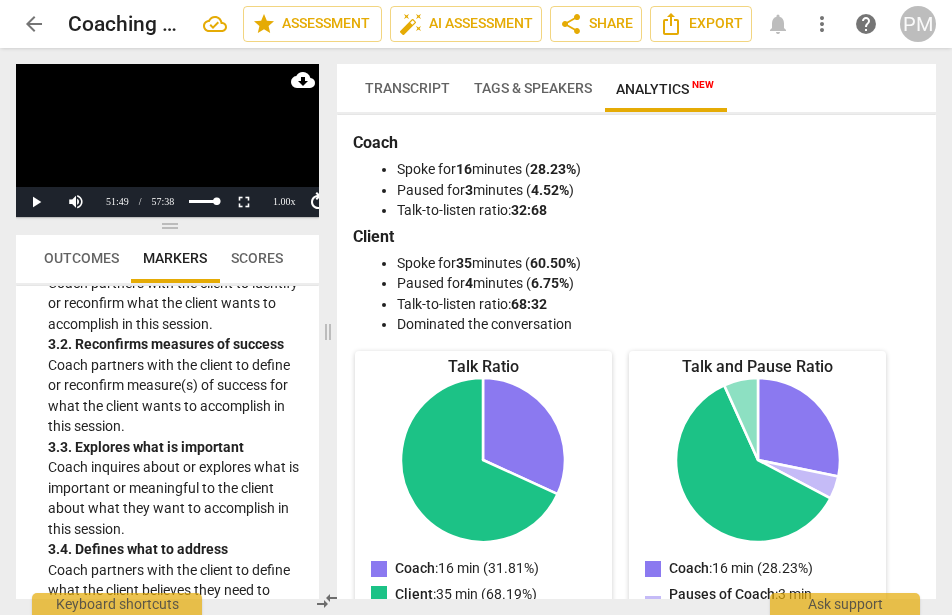 drag, startPoint x: 494, startPoint y: 86, endPoint x: 474, endPoint y: 80, distance: 20.880613 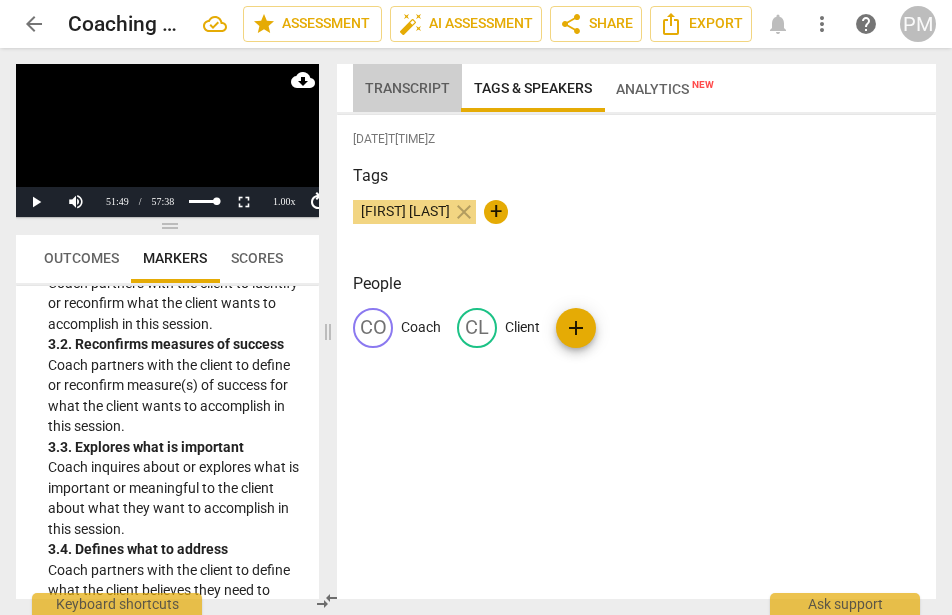 click on "Transcript" at bounding box center [407, 88] 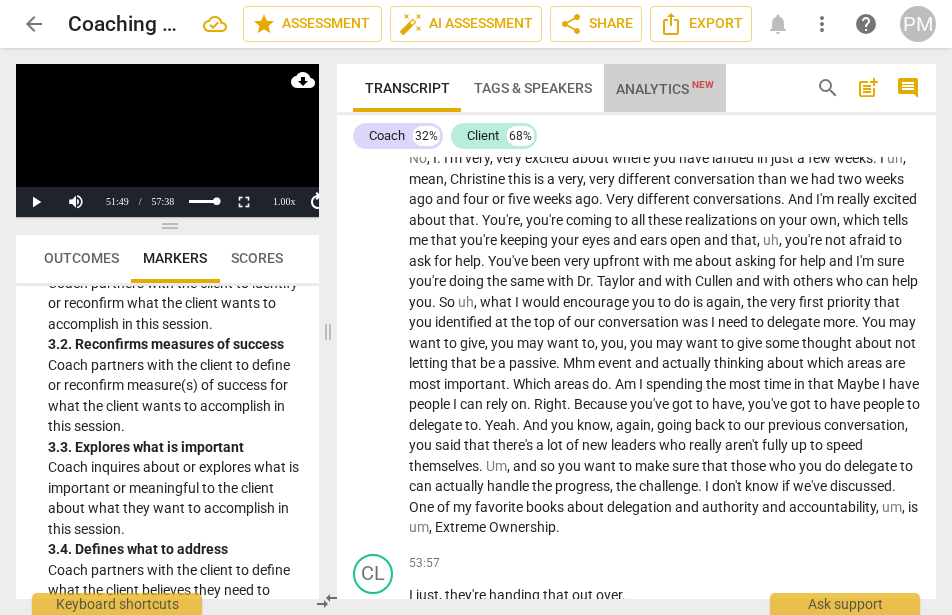 click on "Analytics   New" at bounding box center [665, 89] 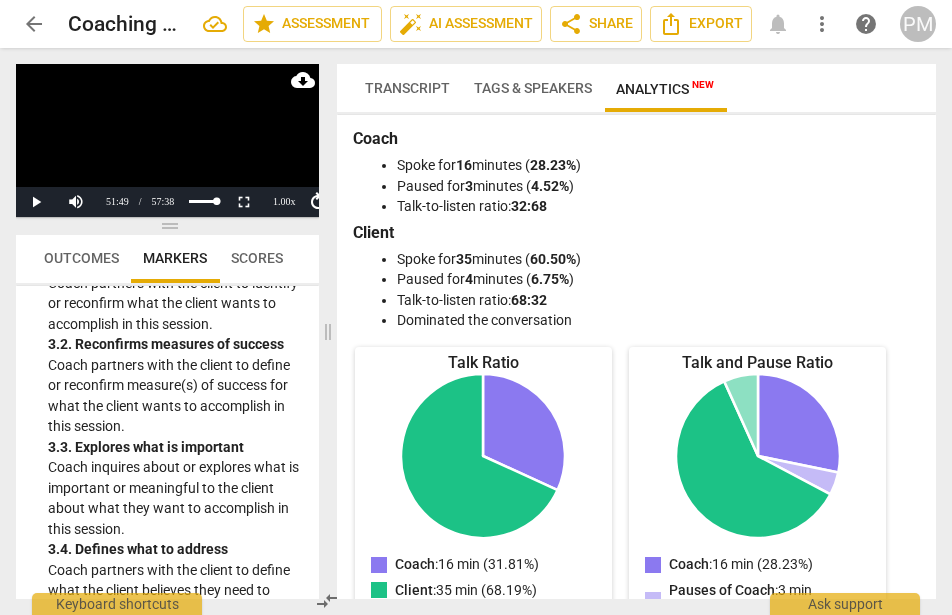 scroll, scrollTop: 0, scrollLeft: 0, axis: both 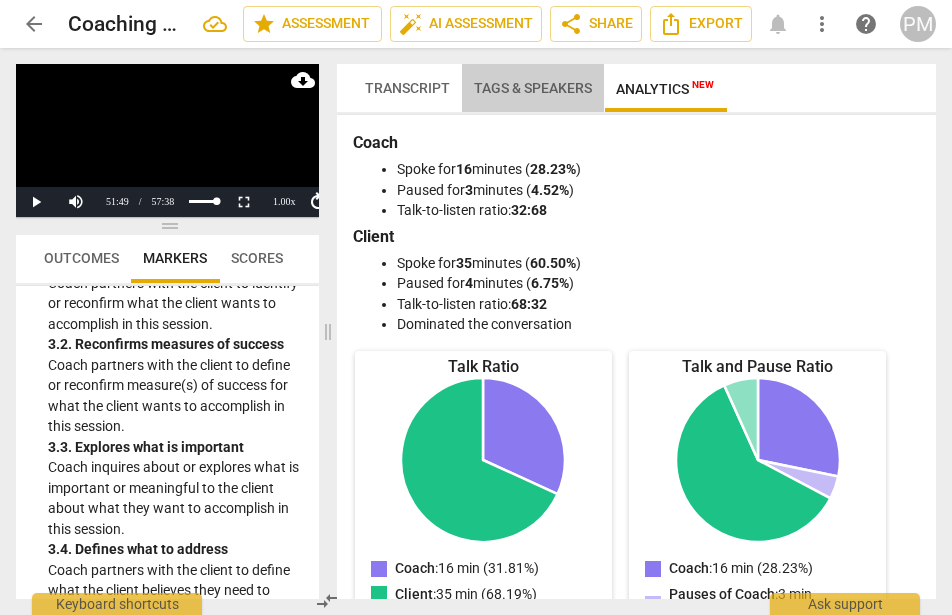 click on "Tags & Speakers" at bounding box center [533, 88] 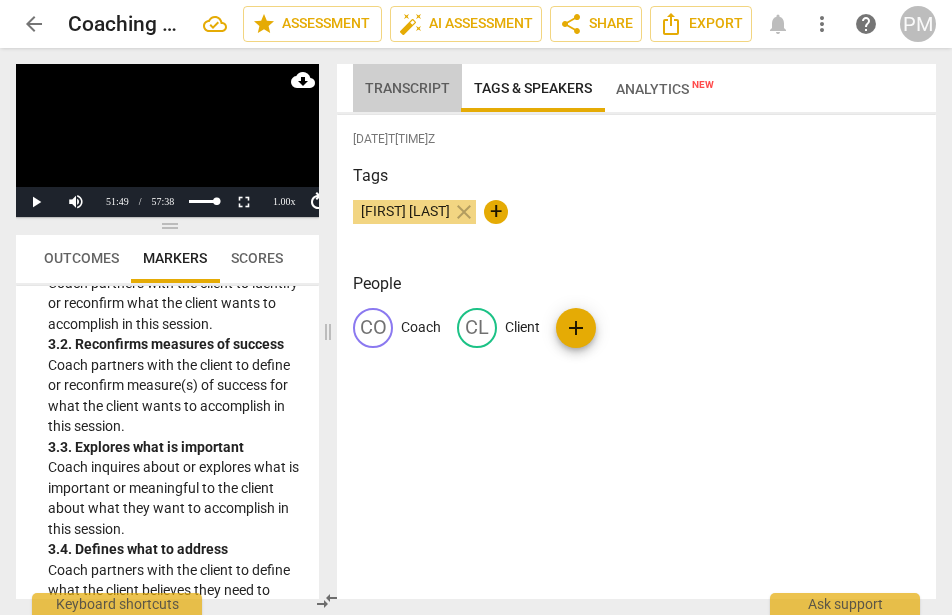 drag, startPoint x: 380, startPoint y: 83, endPoint x: 815, endPoint y: 0, distance: 442.8476 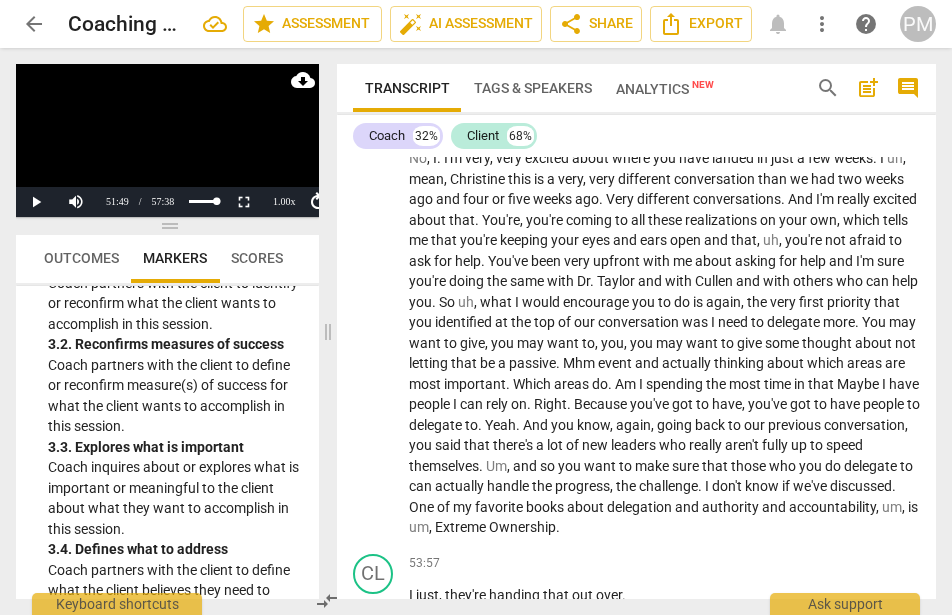 click on "arrow_back Coaching Meeting #3 - [DATE] [TIME] EDT - Recording edit star    Assessment   auto_fix_high    AI Assessment share    Share    Export notifications more_vert help PM" at bounding box center [476, 24] 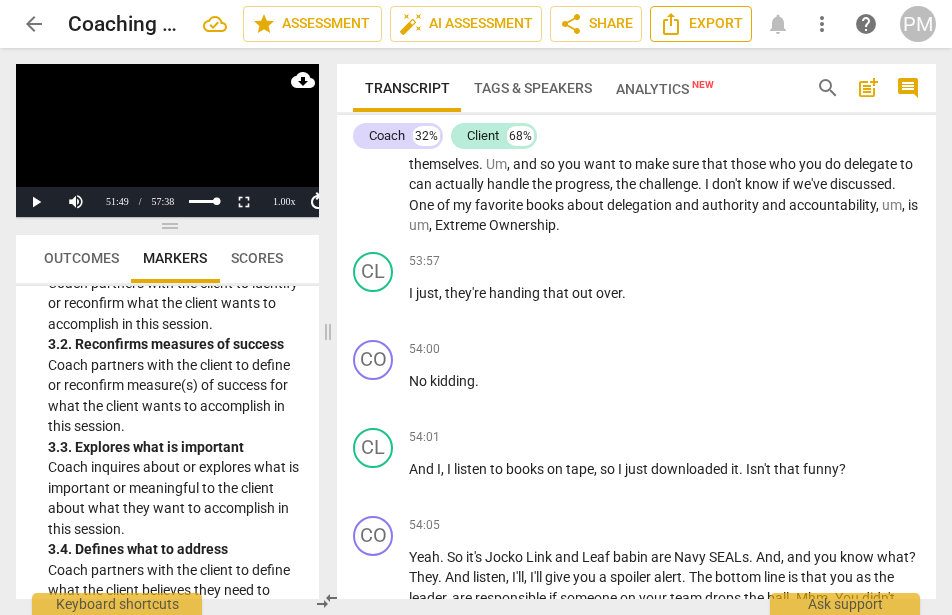 scroll, scrollTop: 20432, scrollLeft: 0, axis: vertical 